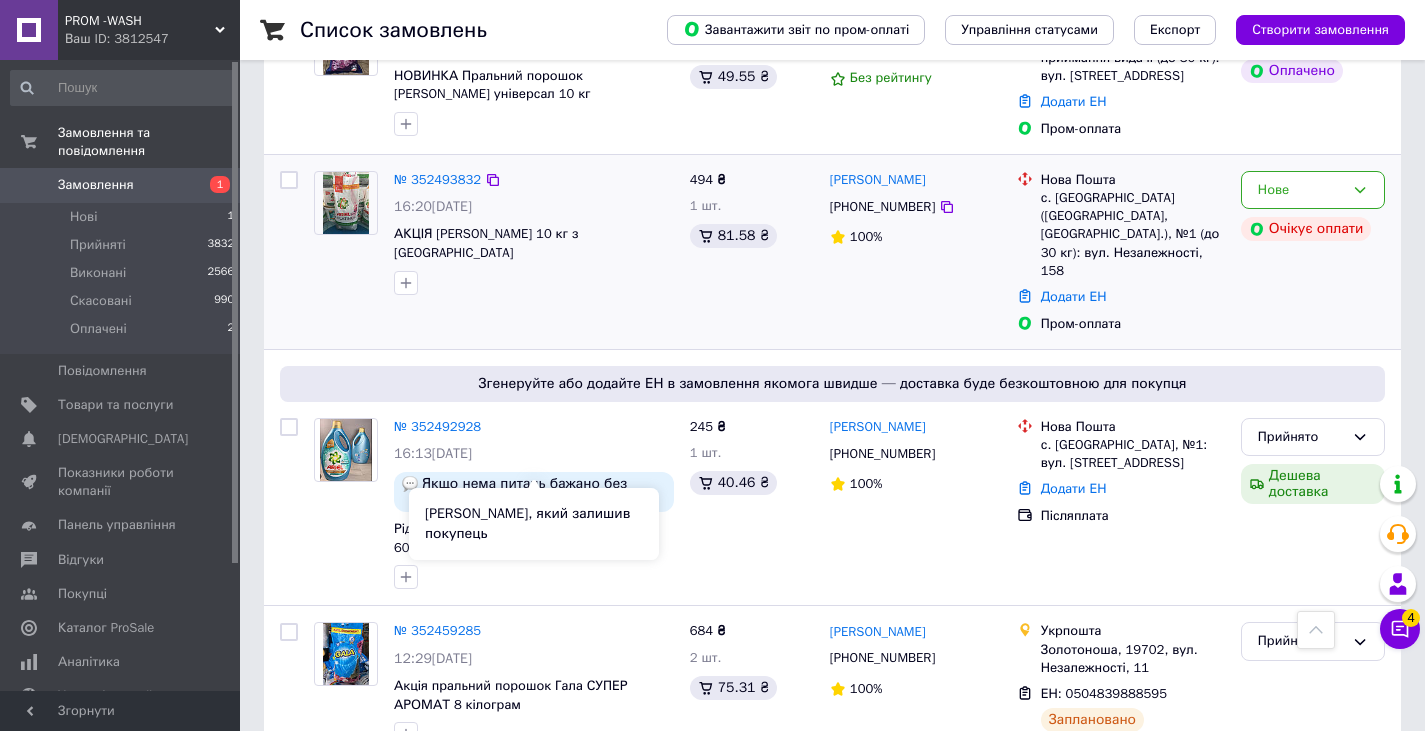 scroll, scrollTop: 100, scrollLeft: 0, axis: vertical 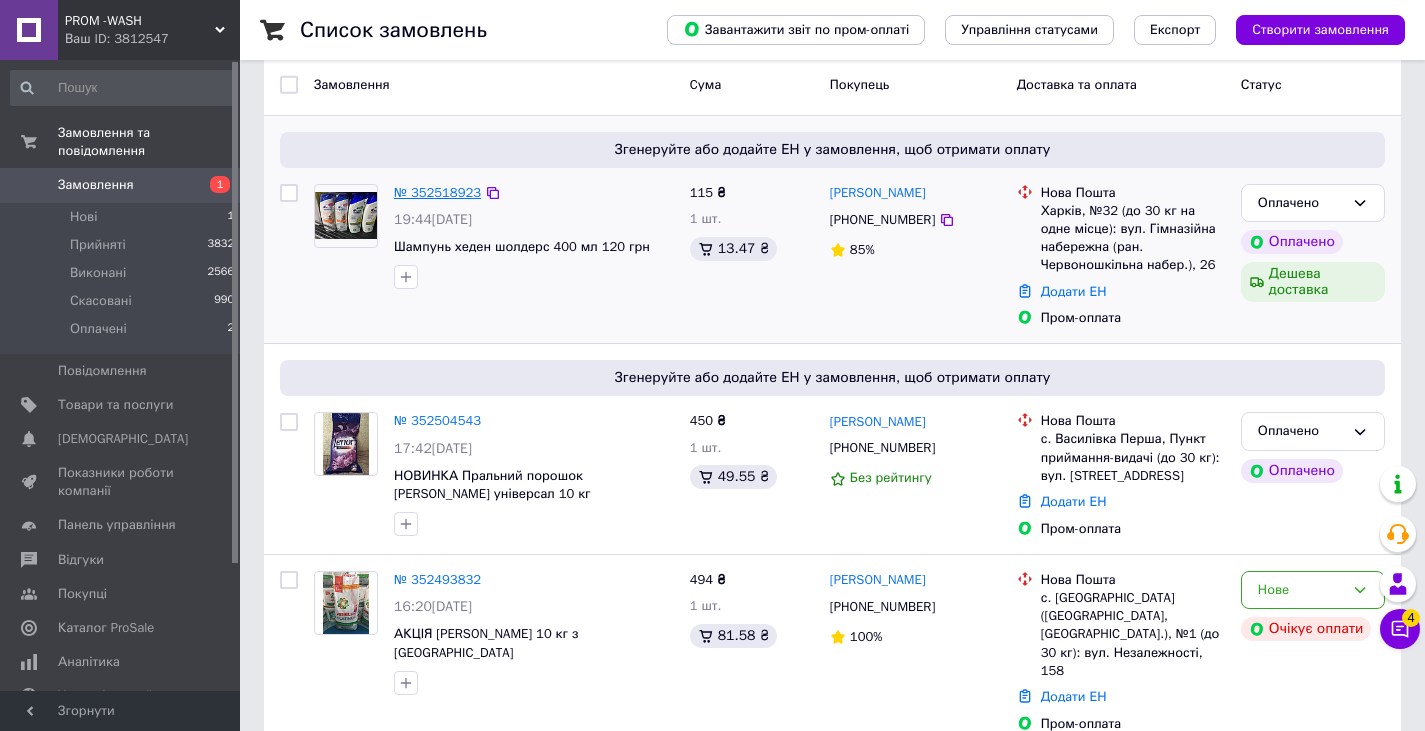 click on "№ 352518923" at bounding box center (437, 192) 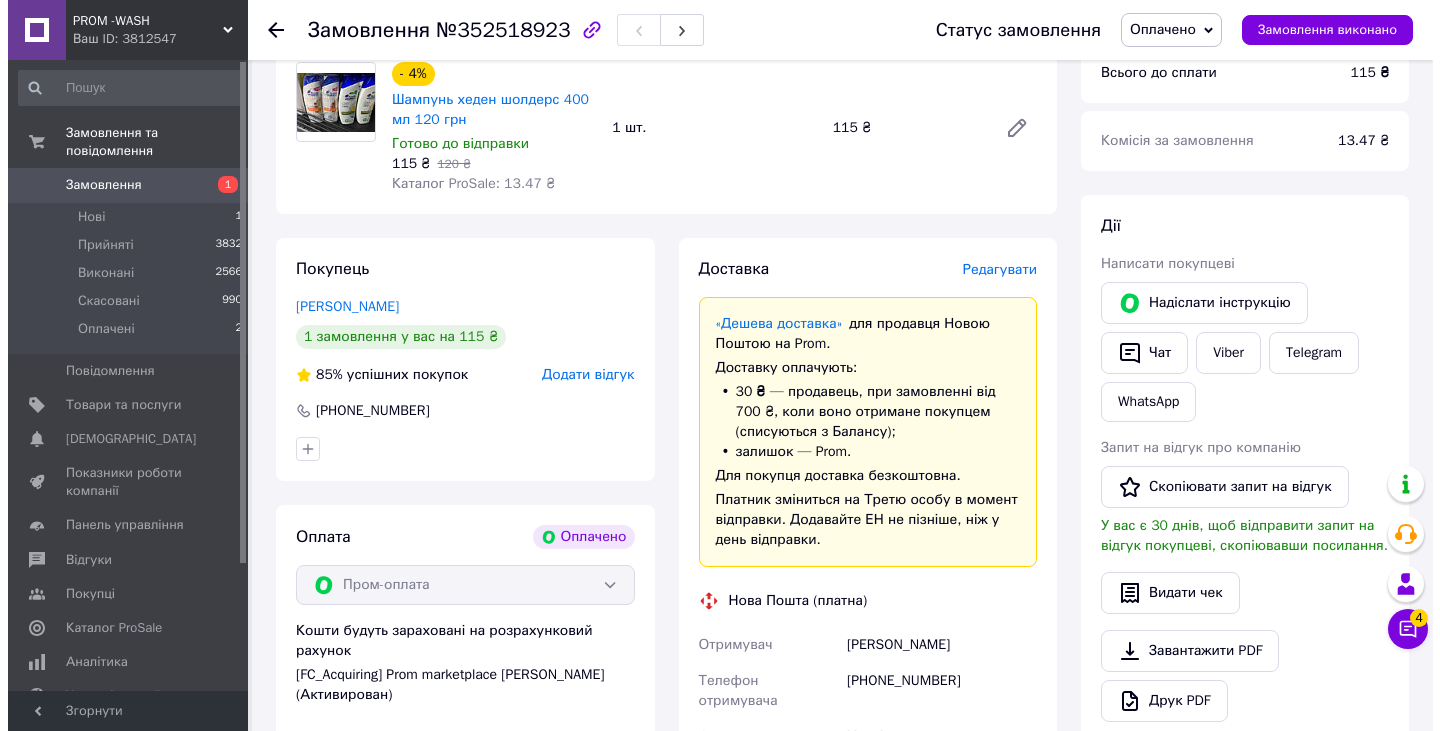 scroll, scrollTop: 200, scrollLeft: 0, axis: vertical 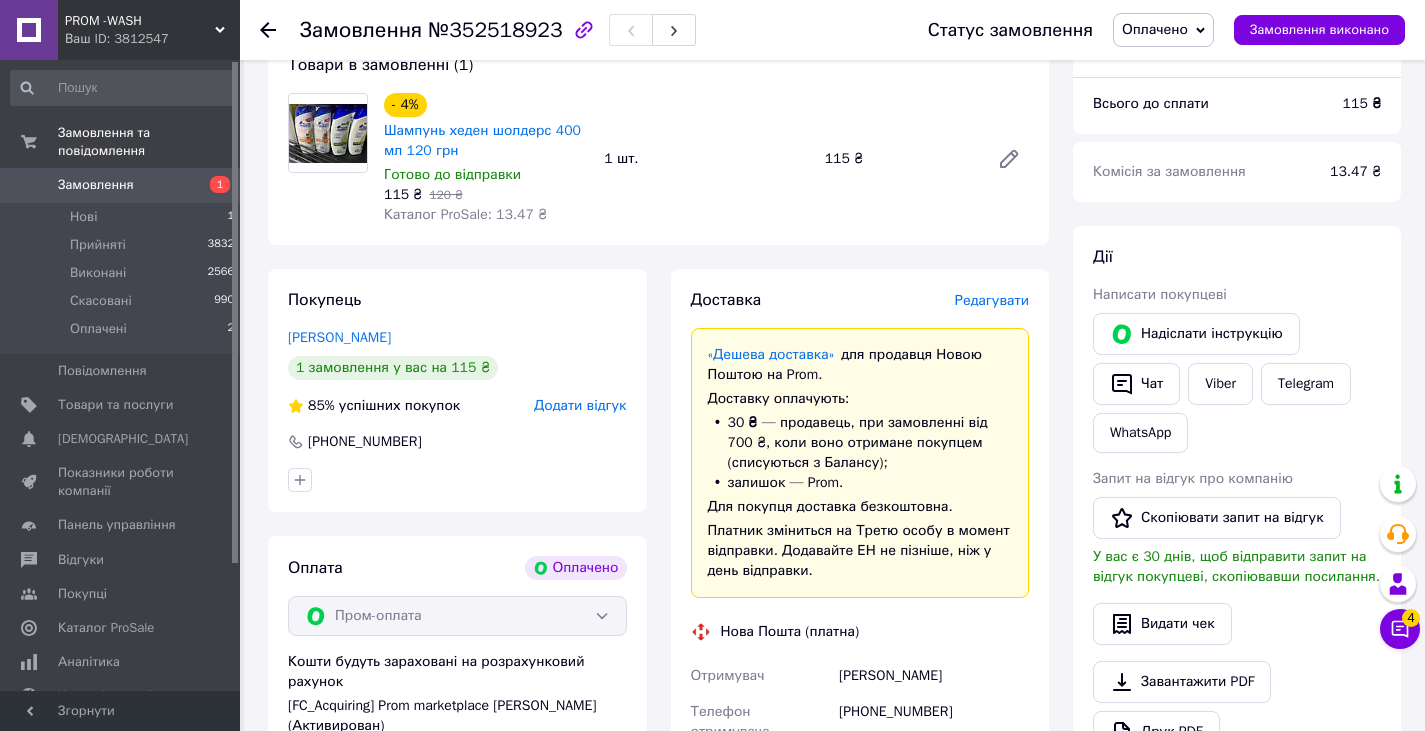 click on "Редагувати" at bounding box center (992, 300) 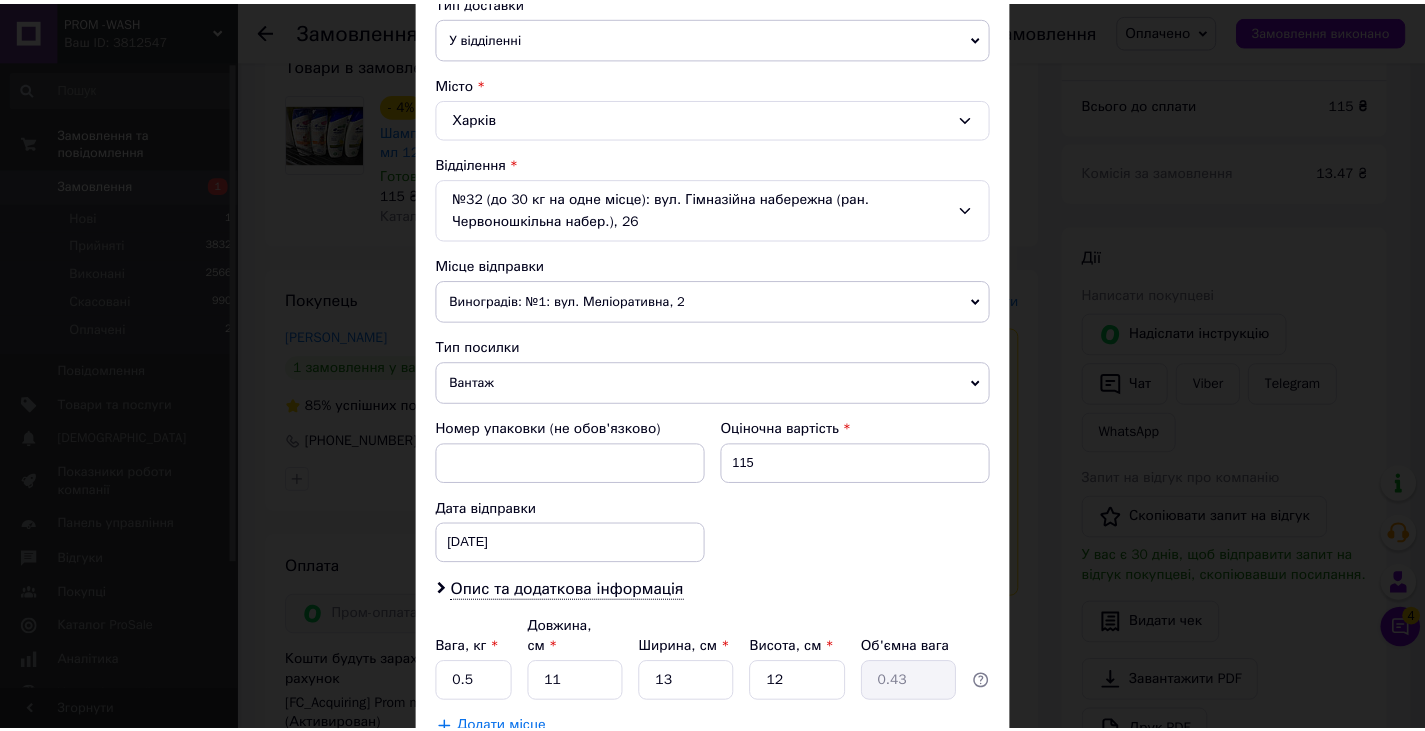 scroll, scrollTop: 600, scrollLeft: 0, axis: vertical 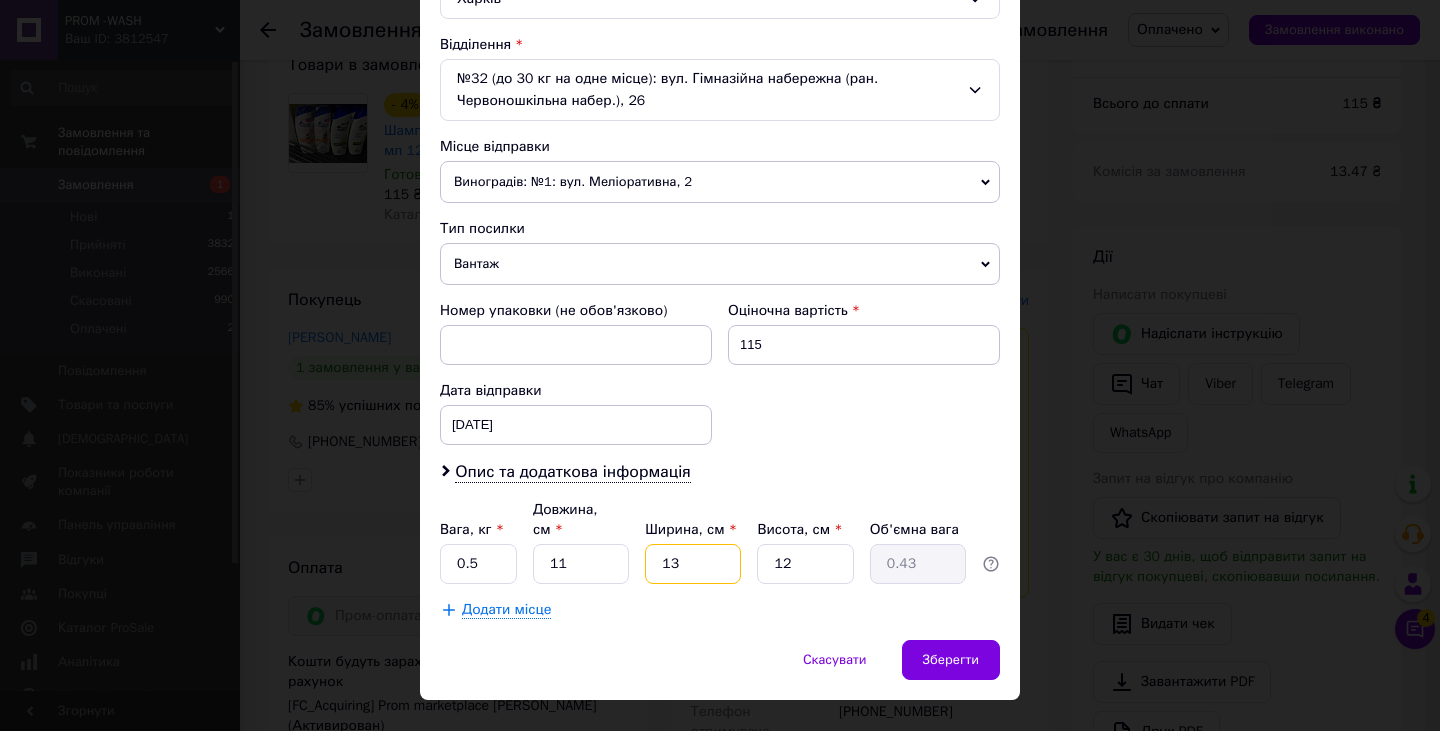 click on "13" at bounding box center [693, 564] 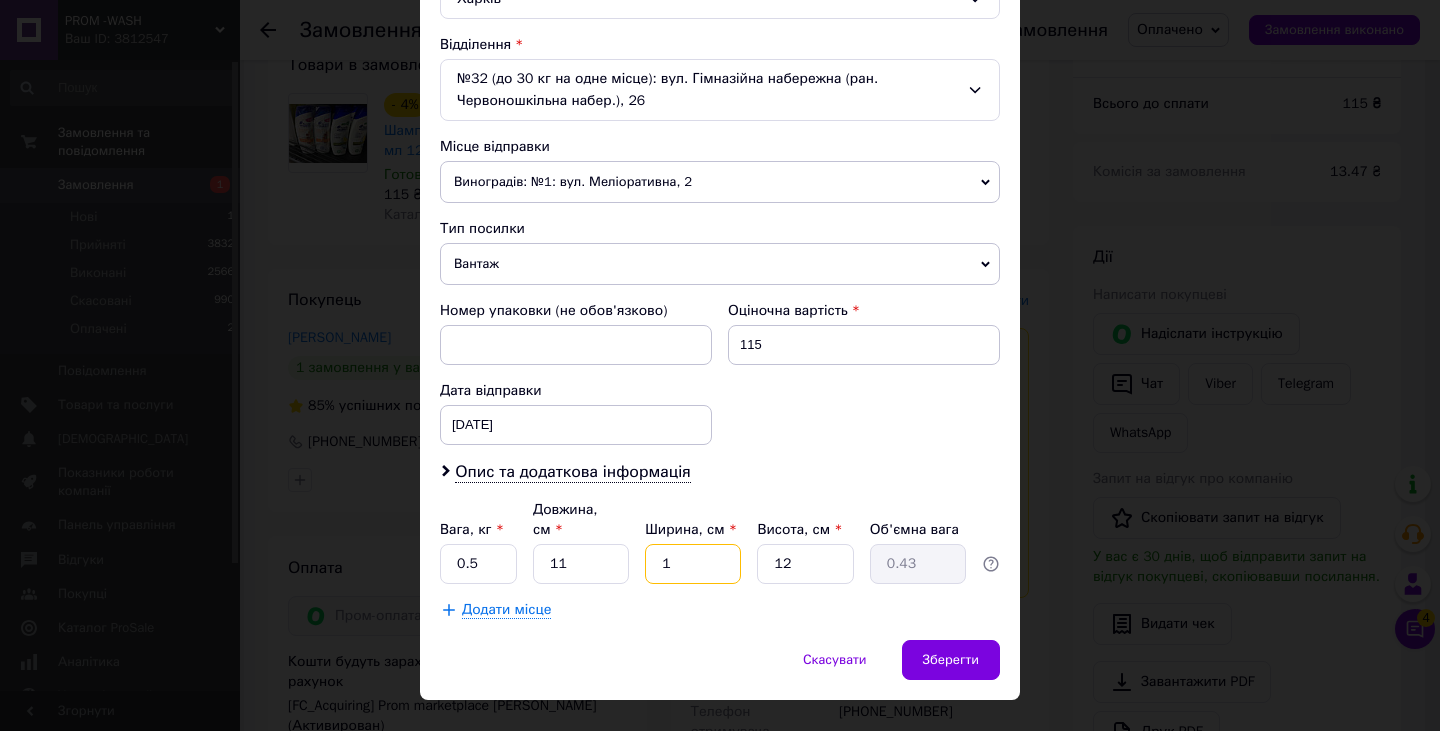 type on "0.1" 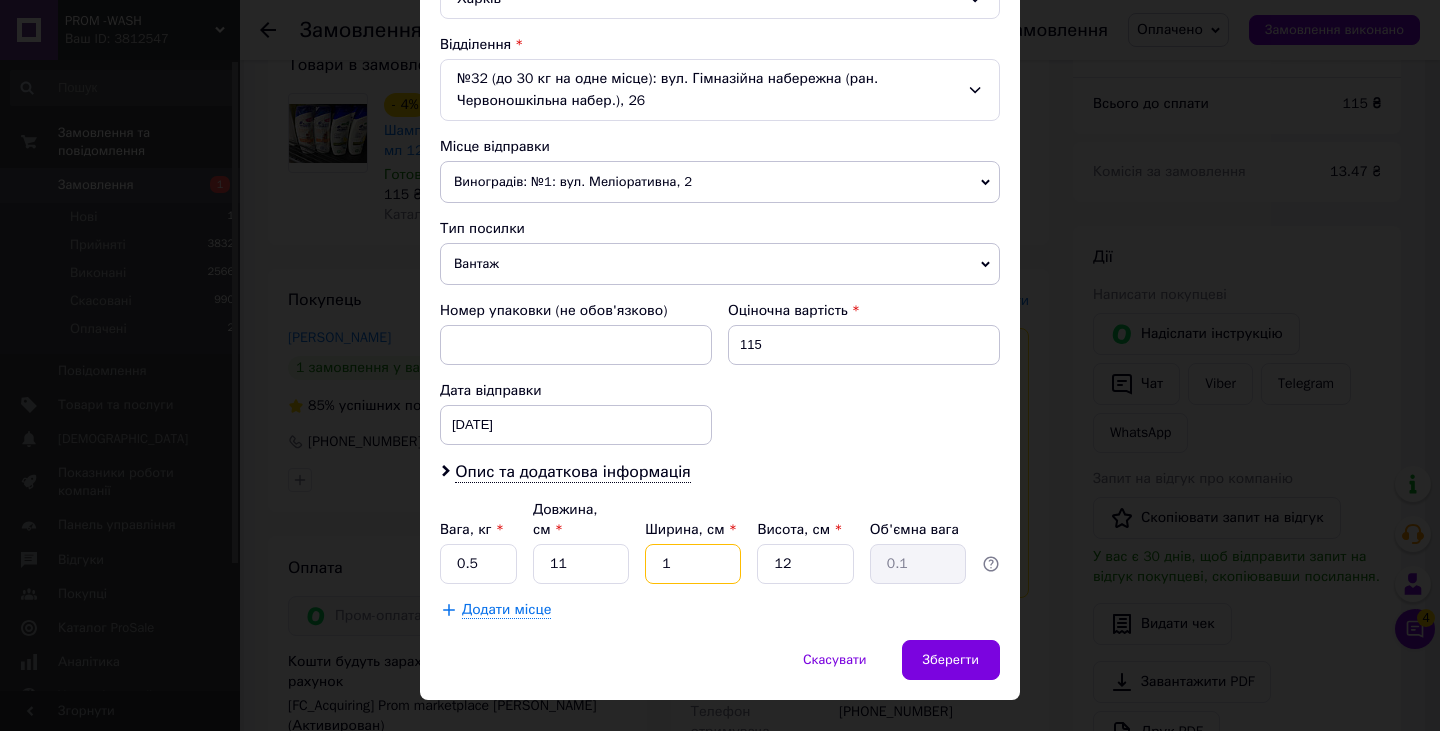 type on "1" 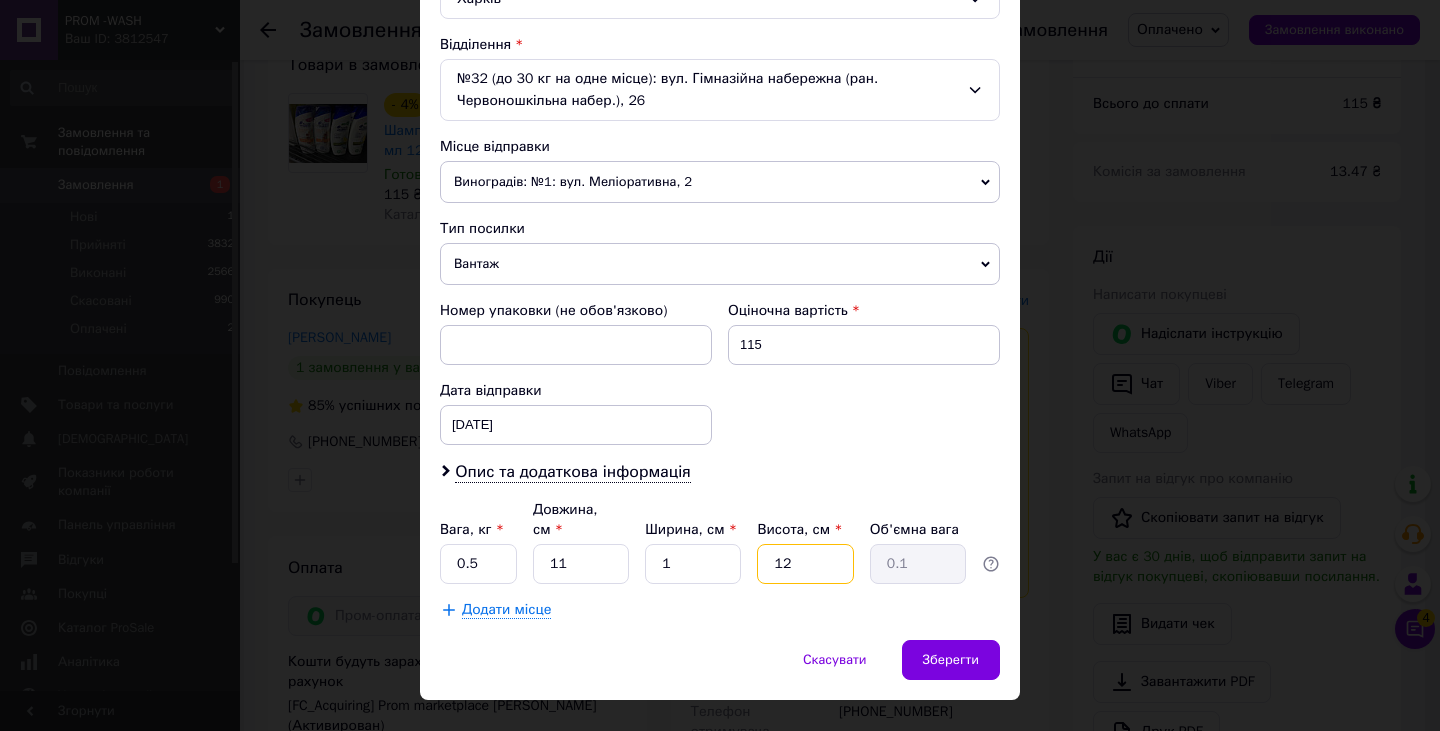 click on "12" at bounding box center (805, 564) 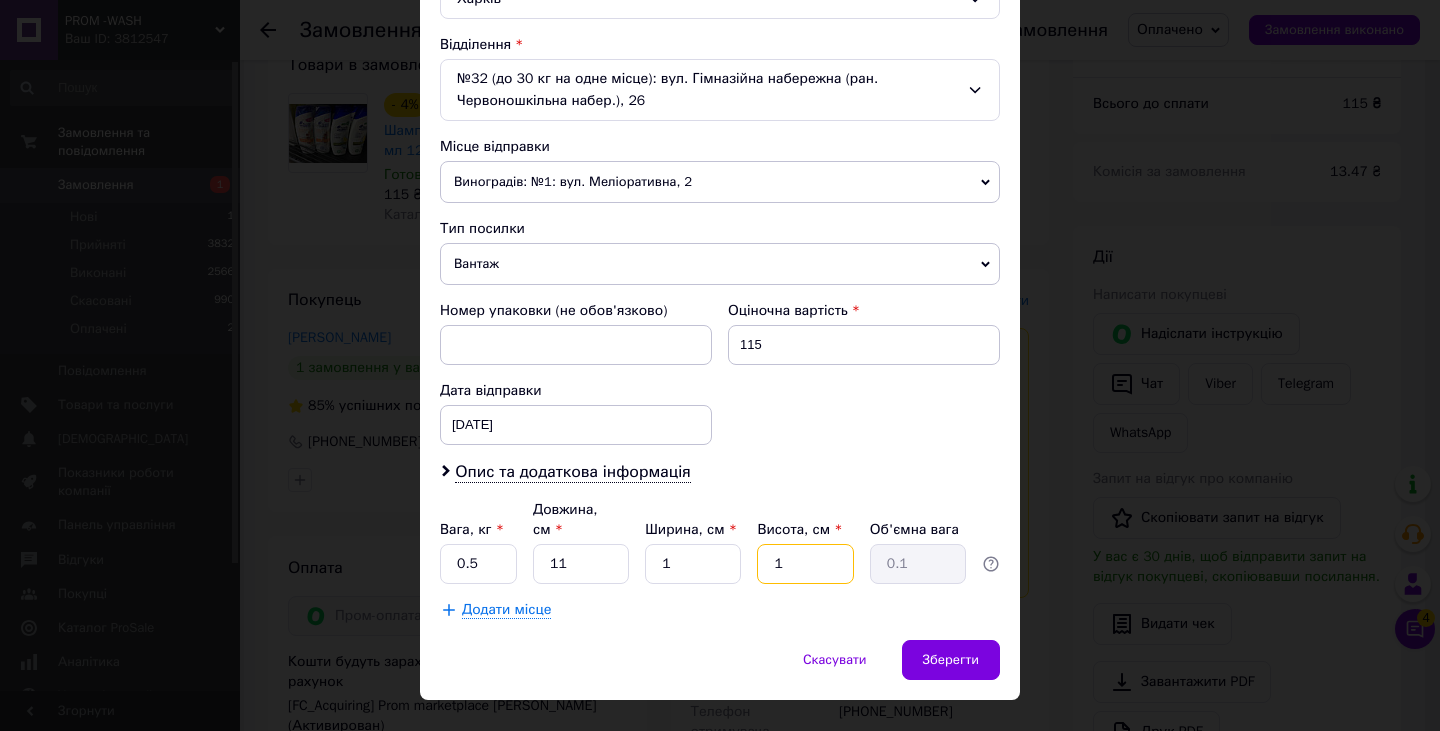 type on "1" 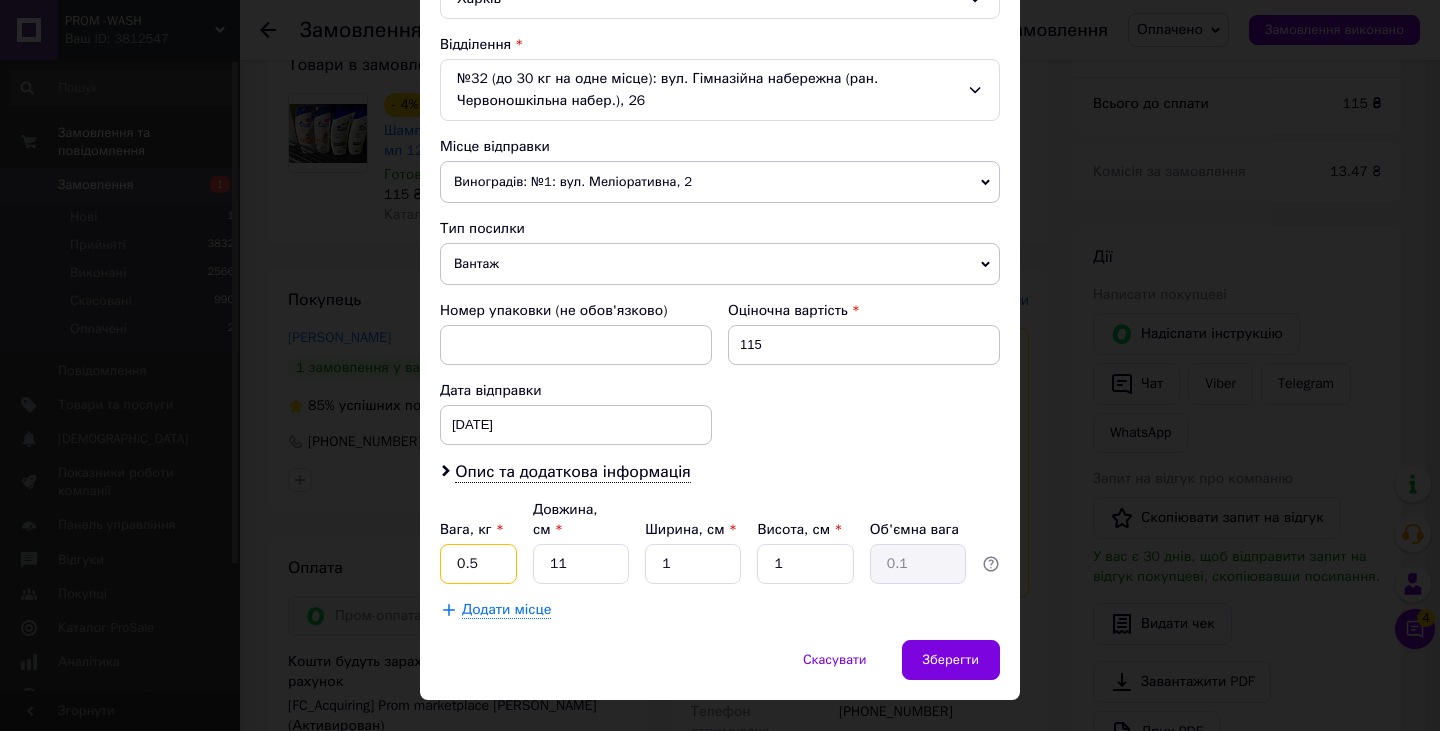 click on "0.5" at bounding box center (478, 564) 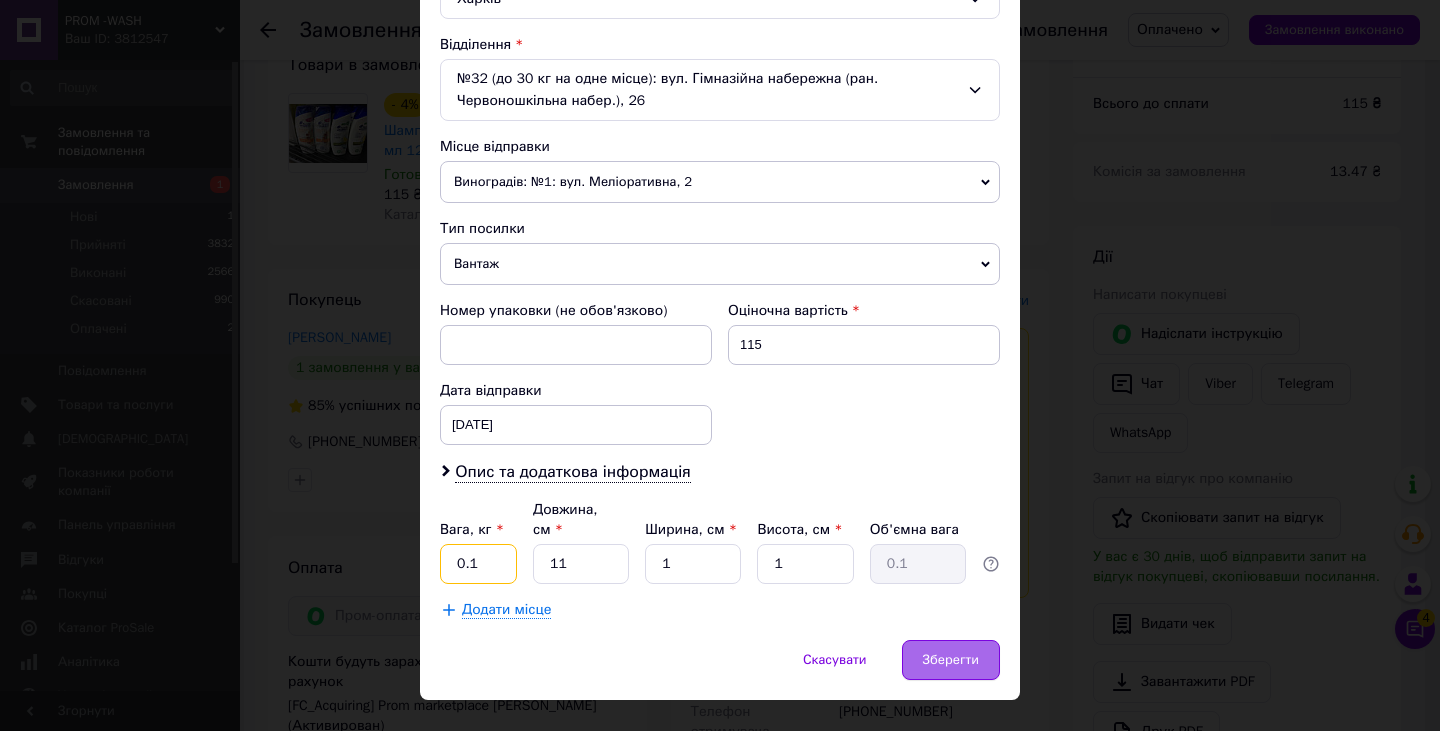 type on "0.1" 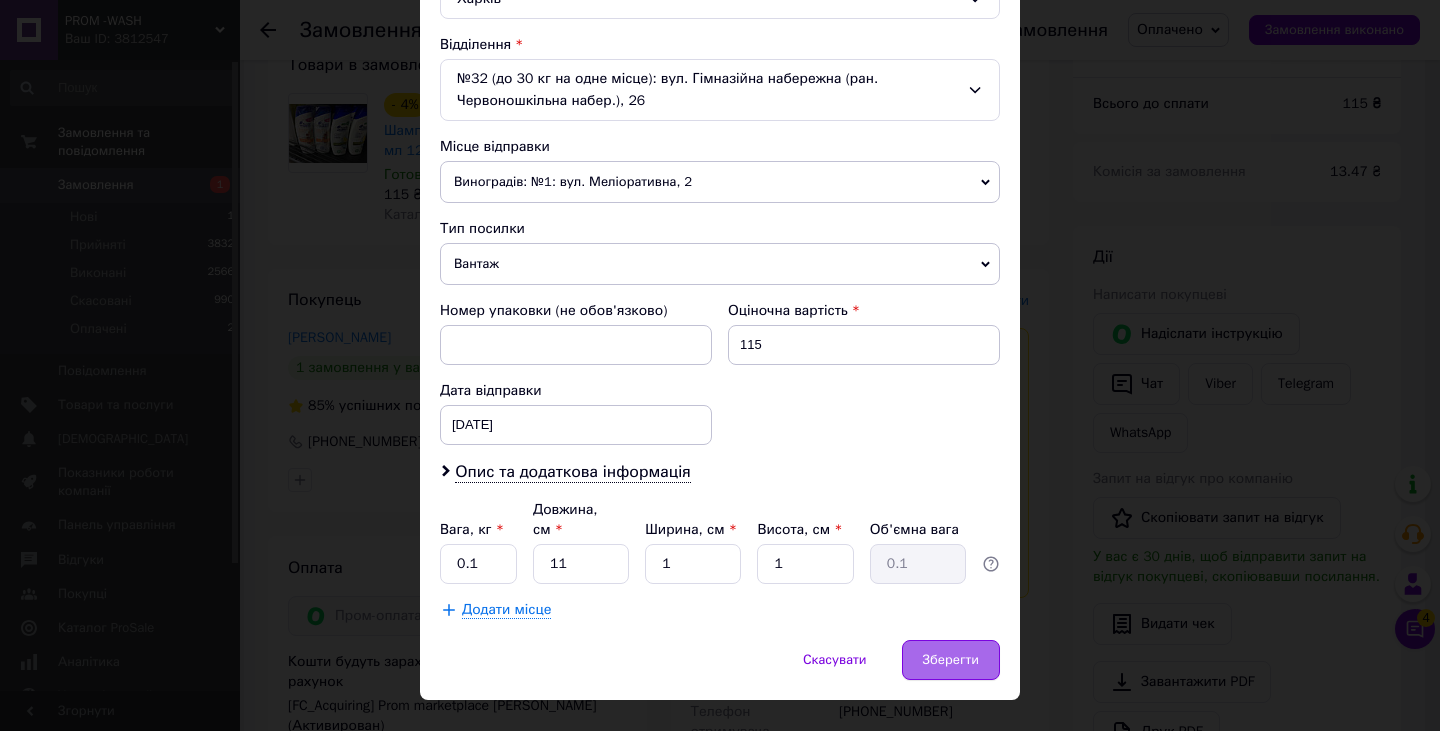 click on "Зберегти" at bounding box center [951, 660] 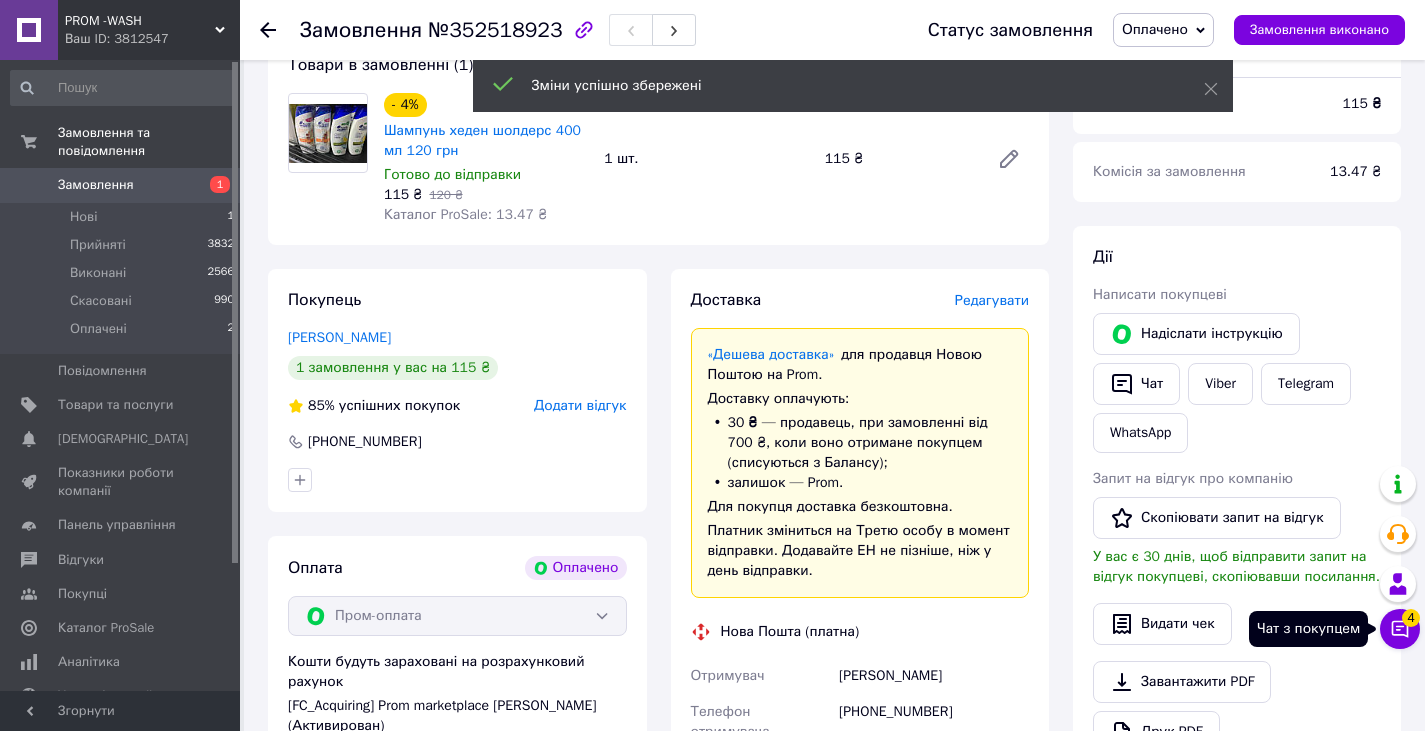 click on "Чат з покупцем 4" at bounding box center (1400, 629) 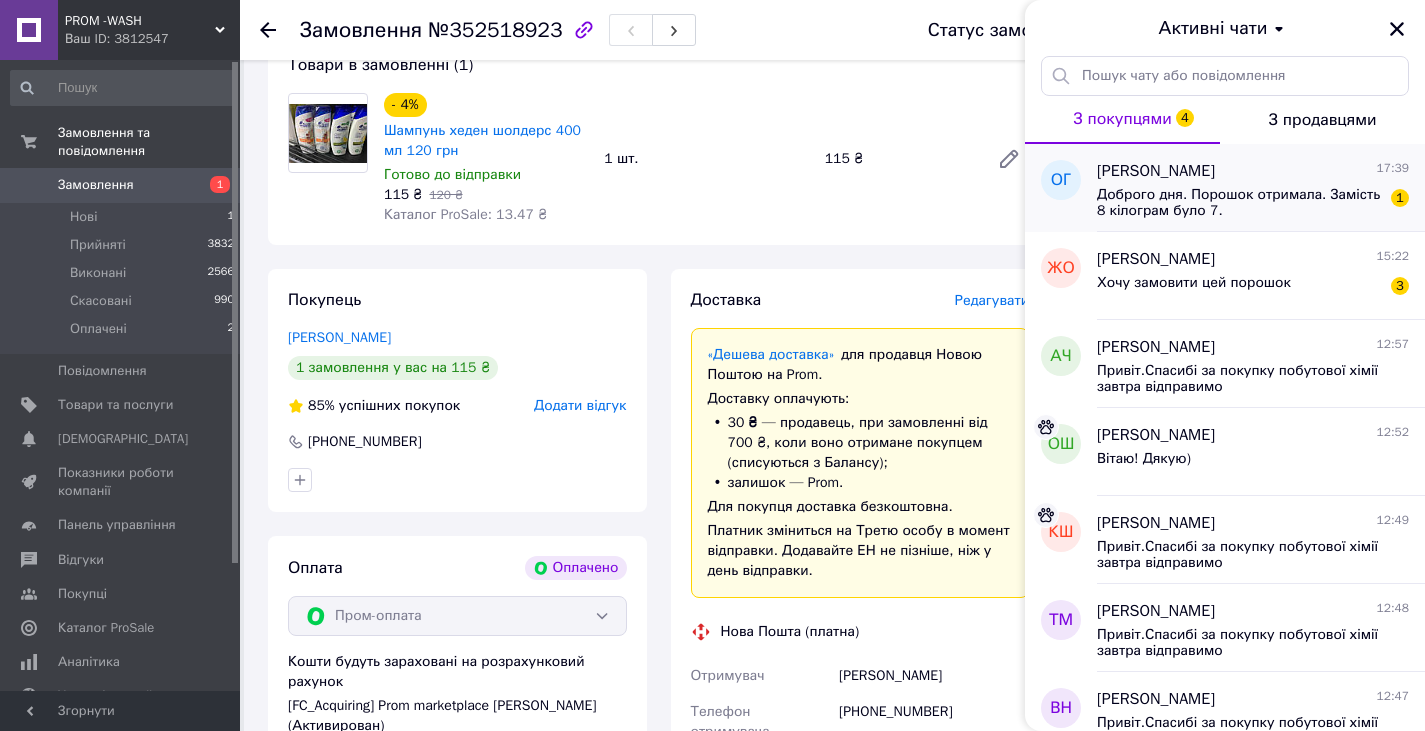 click on "Доброго дня. Порошок отримала. Замість 8 кілограм було 7." at bounding box center (1239, 203) 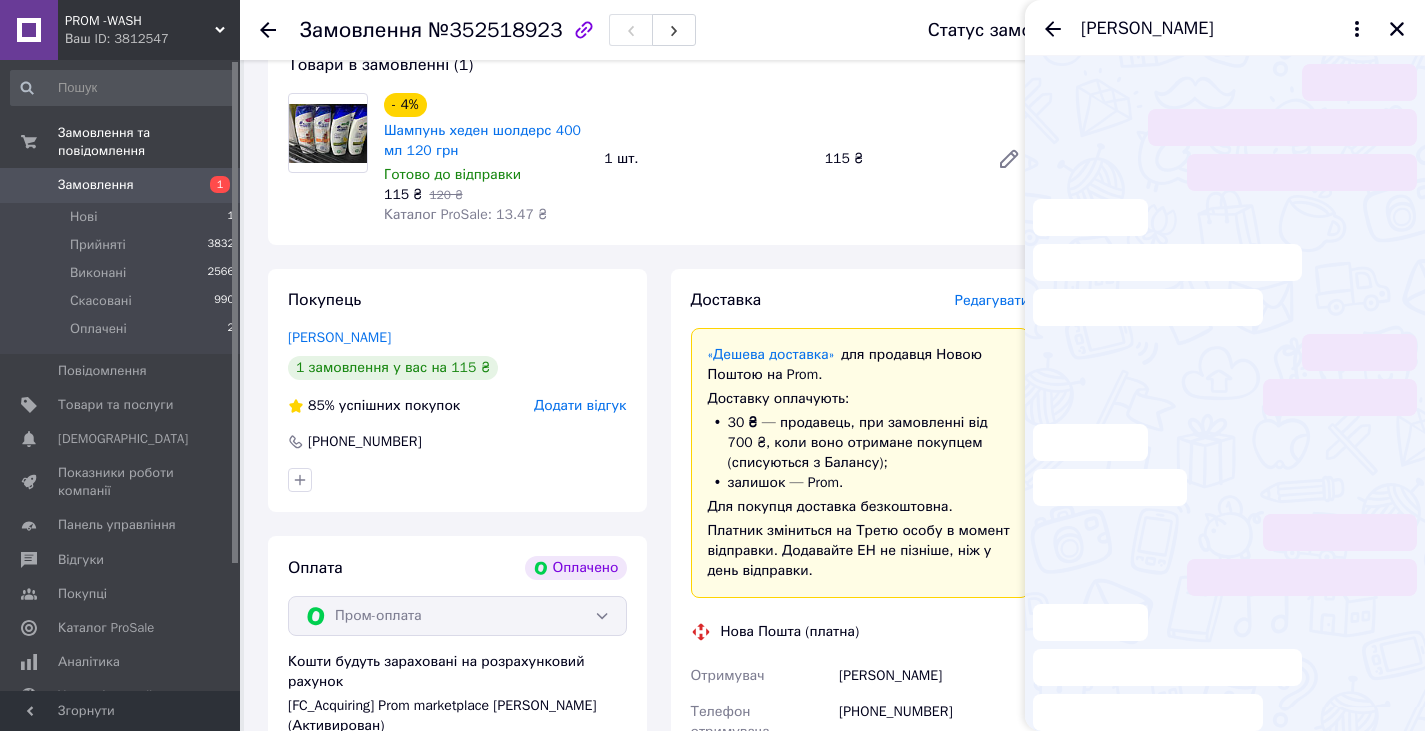 scroll, scrollTop: 23, scrollLeft: 0, axis: vertical 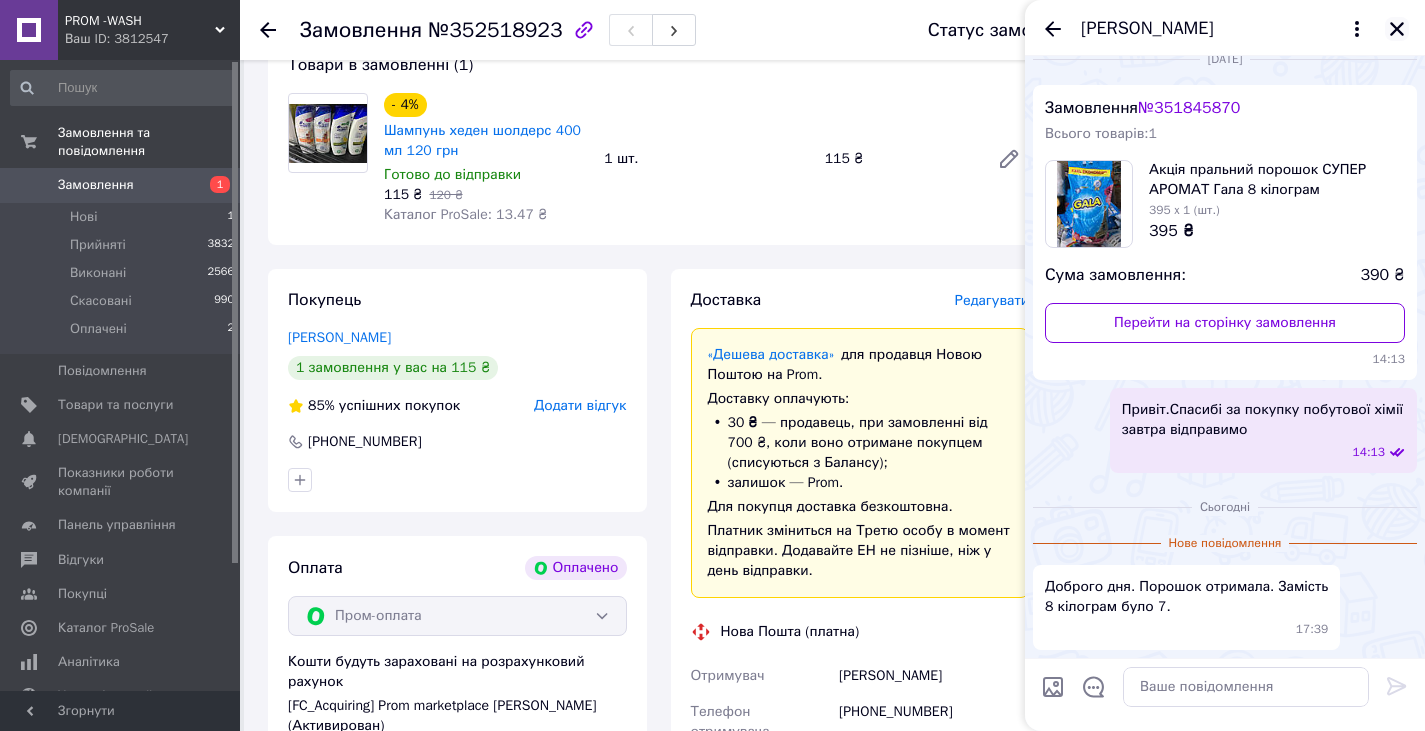 click 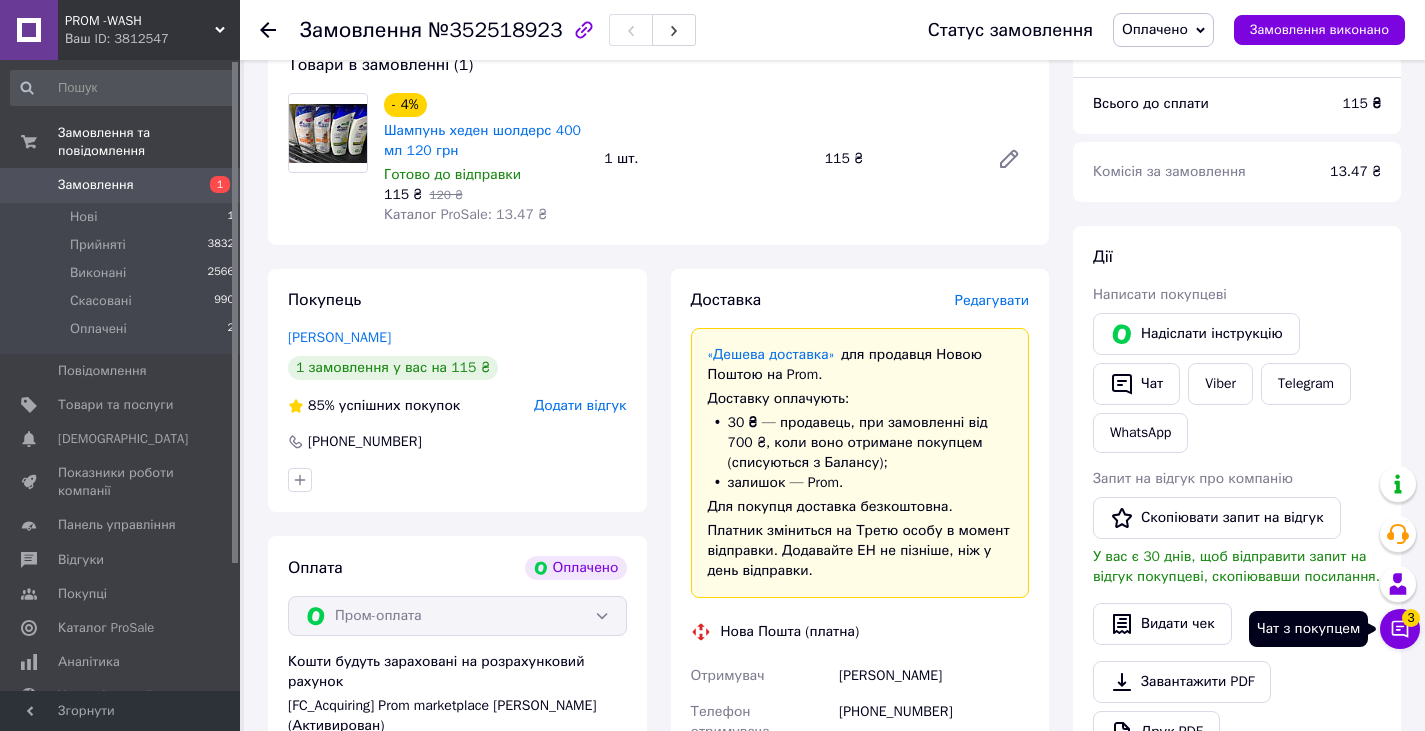 click 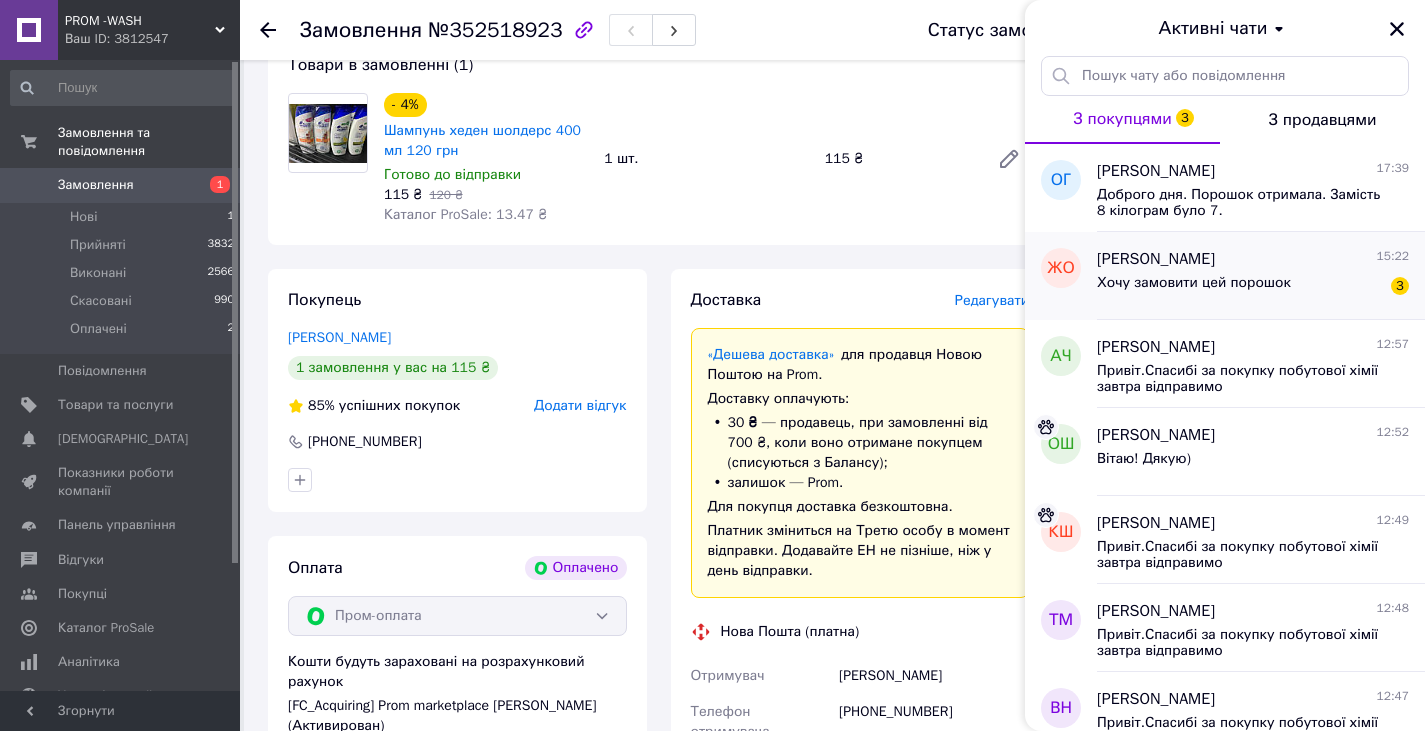 click on "Хочу замовити цей порошок" at bounding box center [1194, 283] 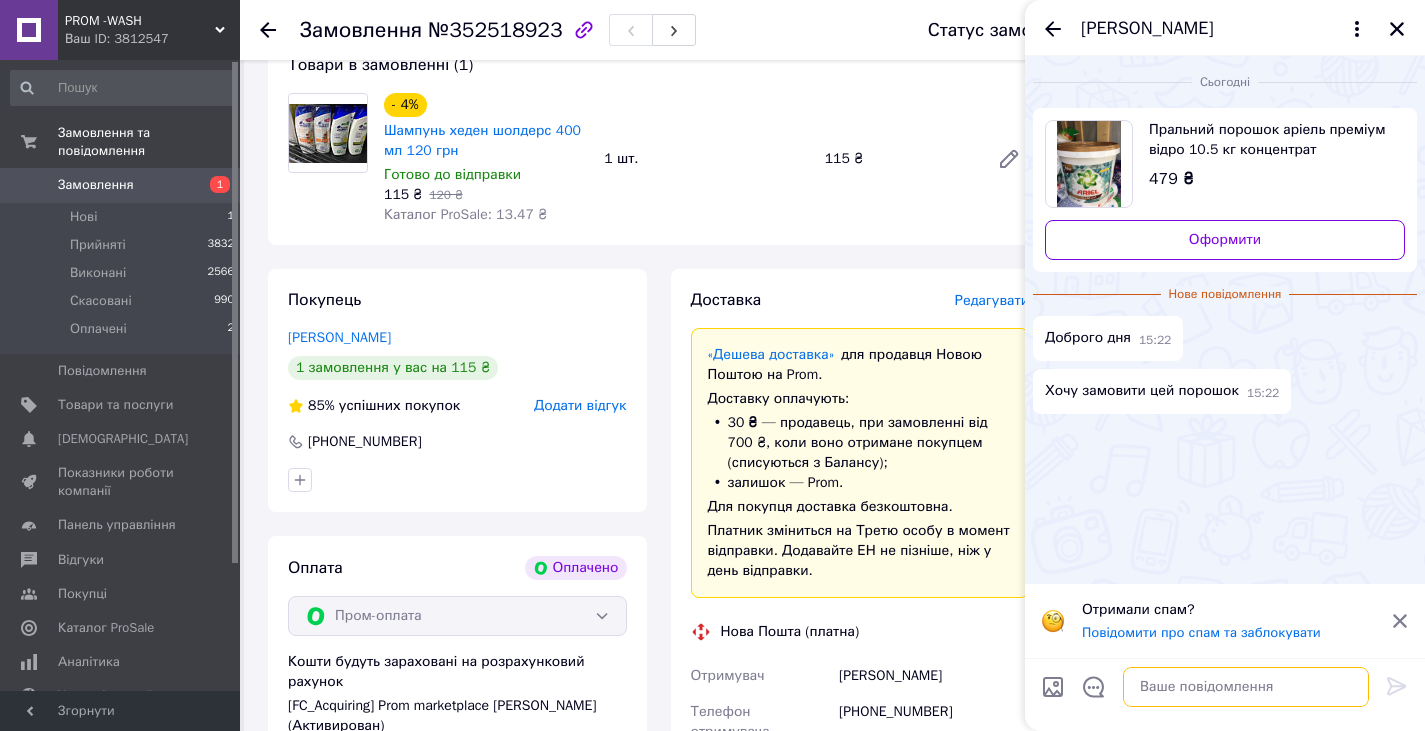 click at bounding box center (1246, 687) 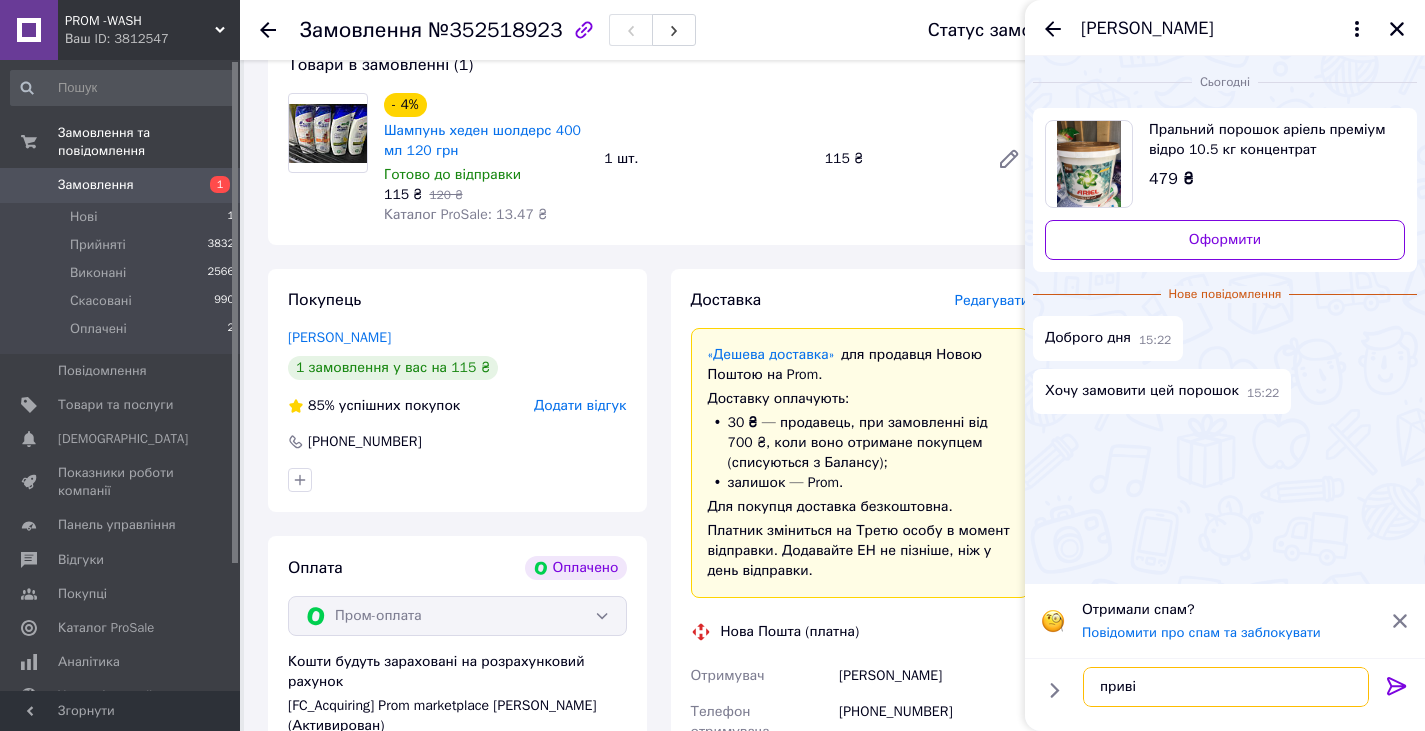 type on "привіт" 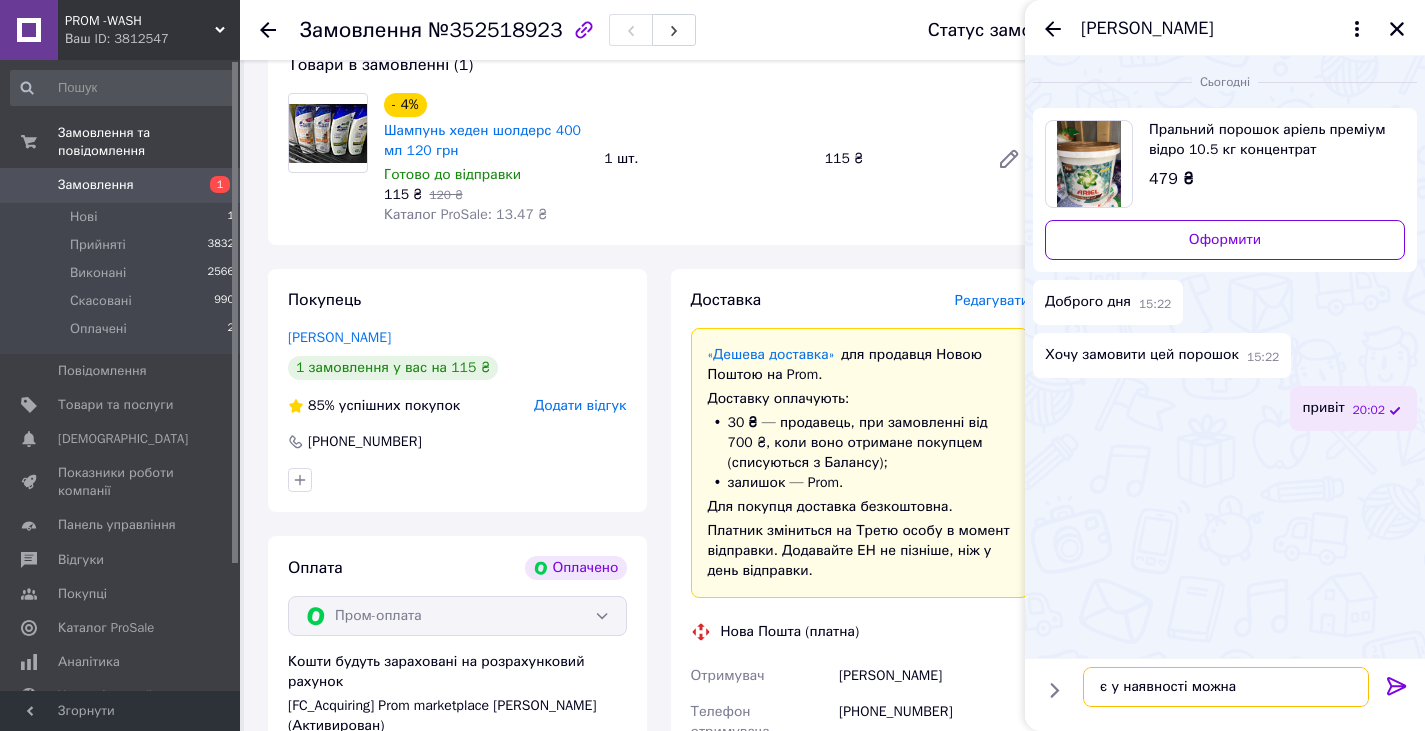 type on "є у наявності можна" 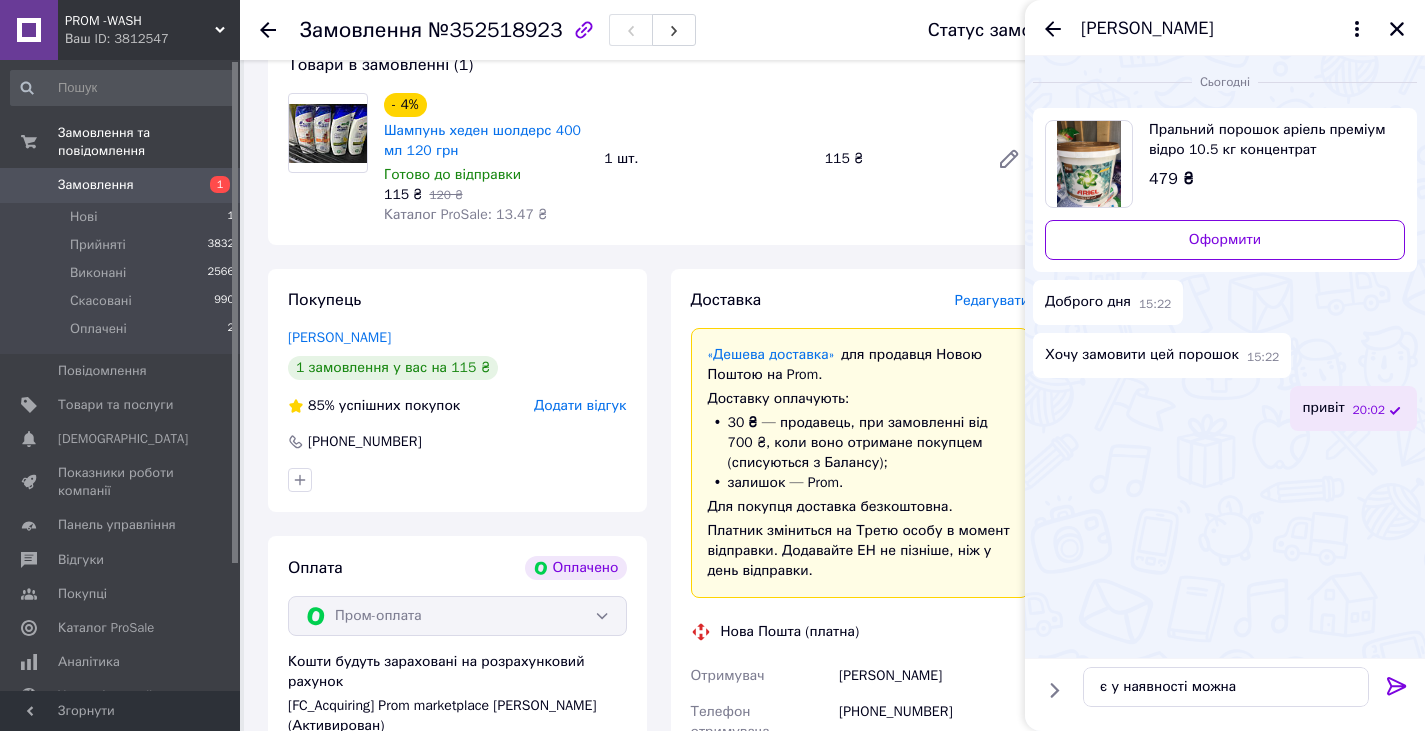 click 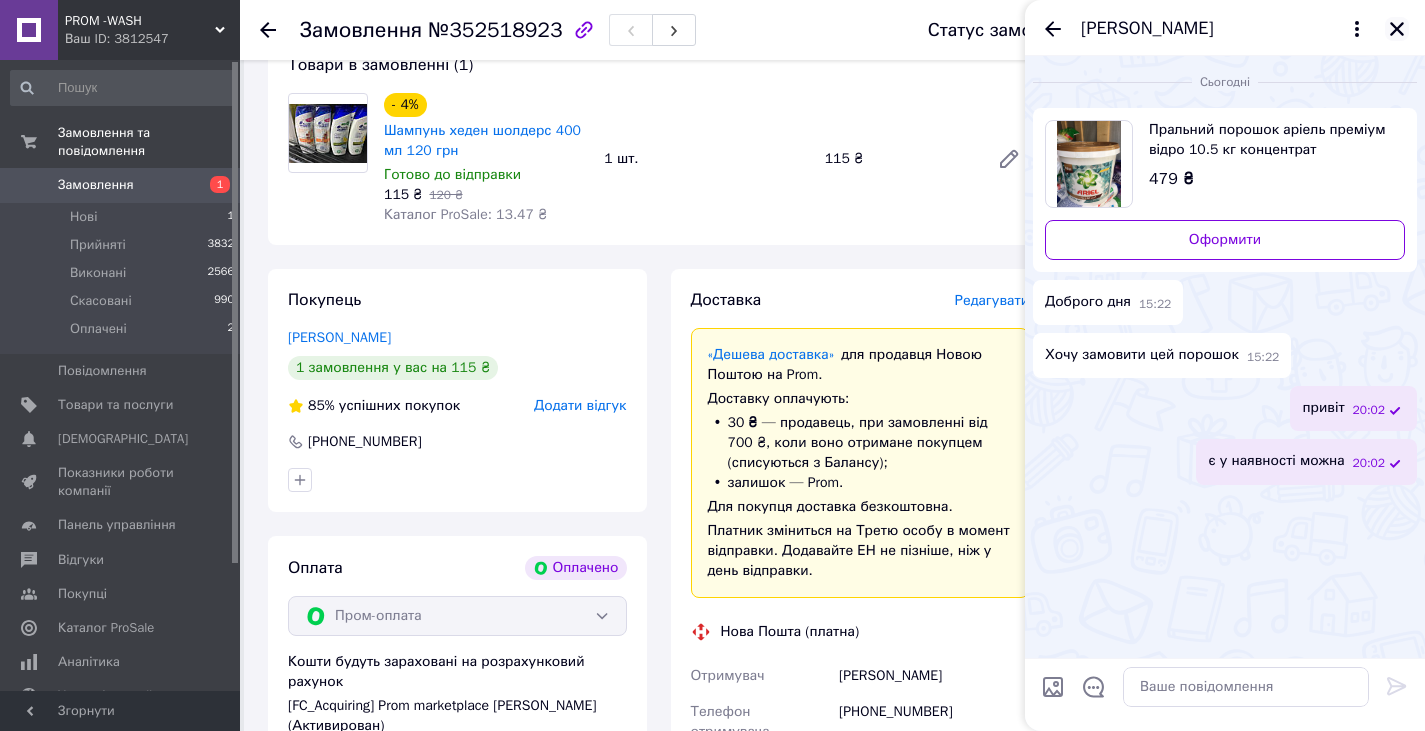 click 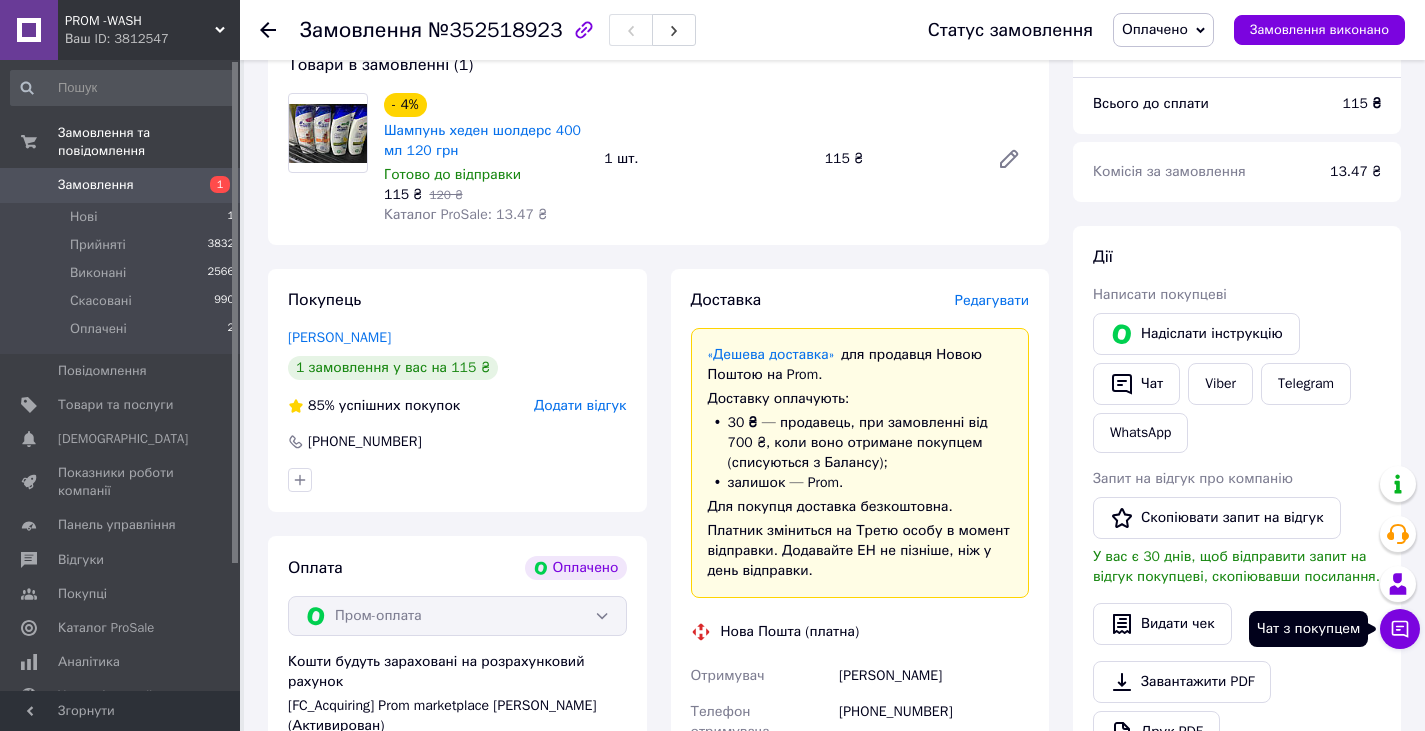 click 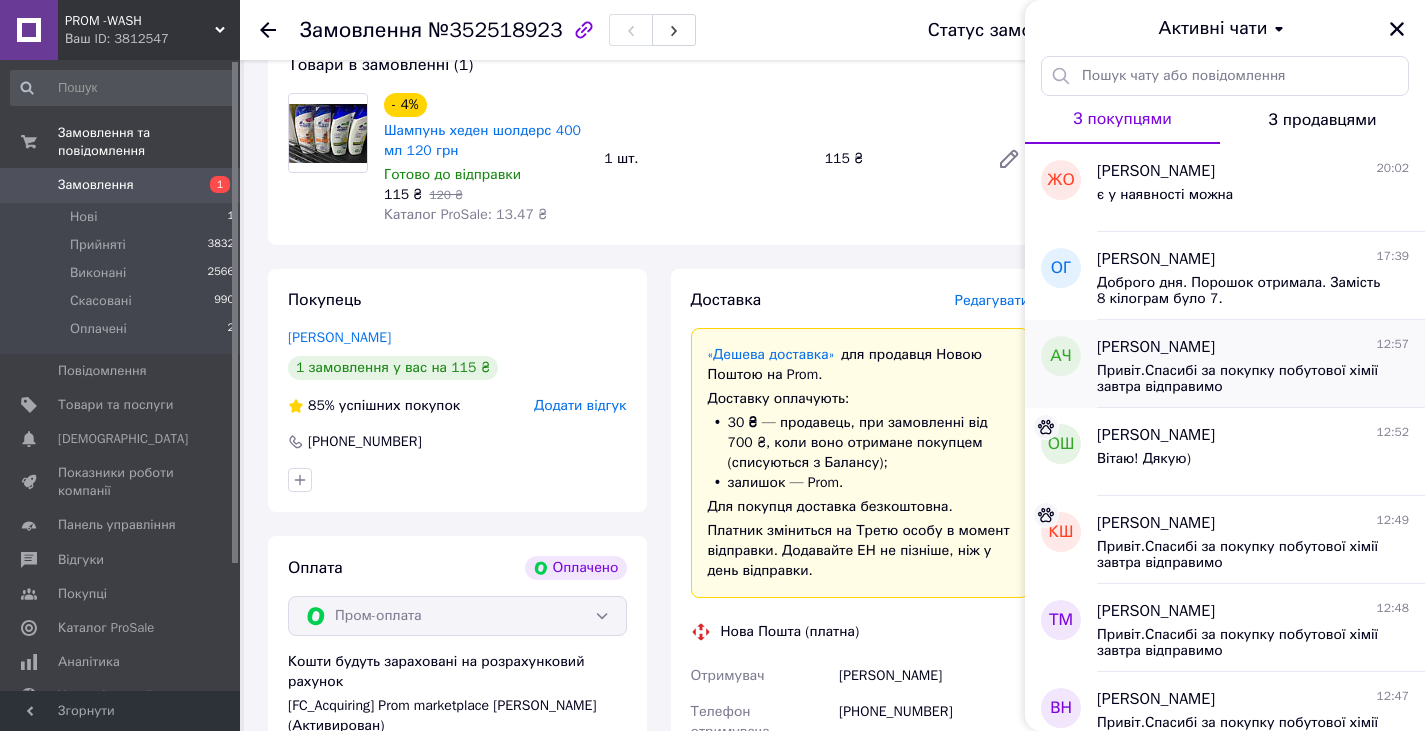 click on "Привіт.Спасибі за покупку побутової хімії завтра відправимо" at bounding box center [1239, 379] 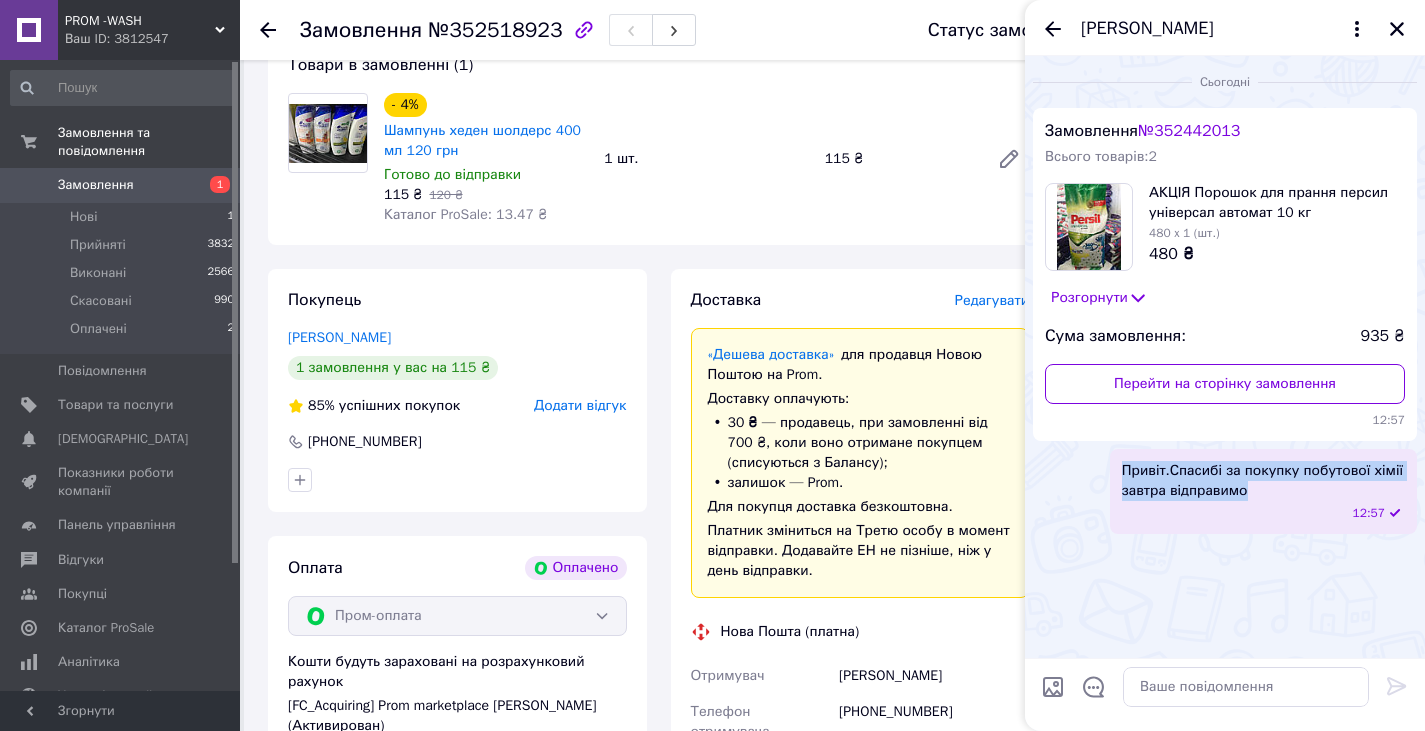 drag, startPoint x: 1114, startPoint y: 469, endPoint x: 1368, endPoint y: 495, distance: 255.32724 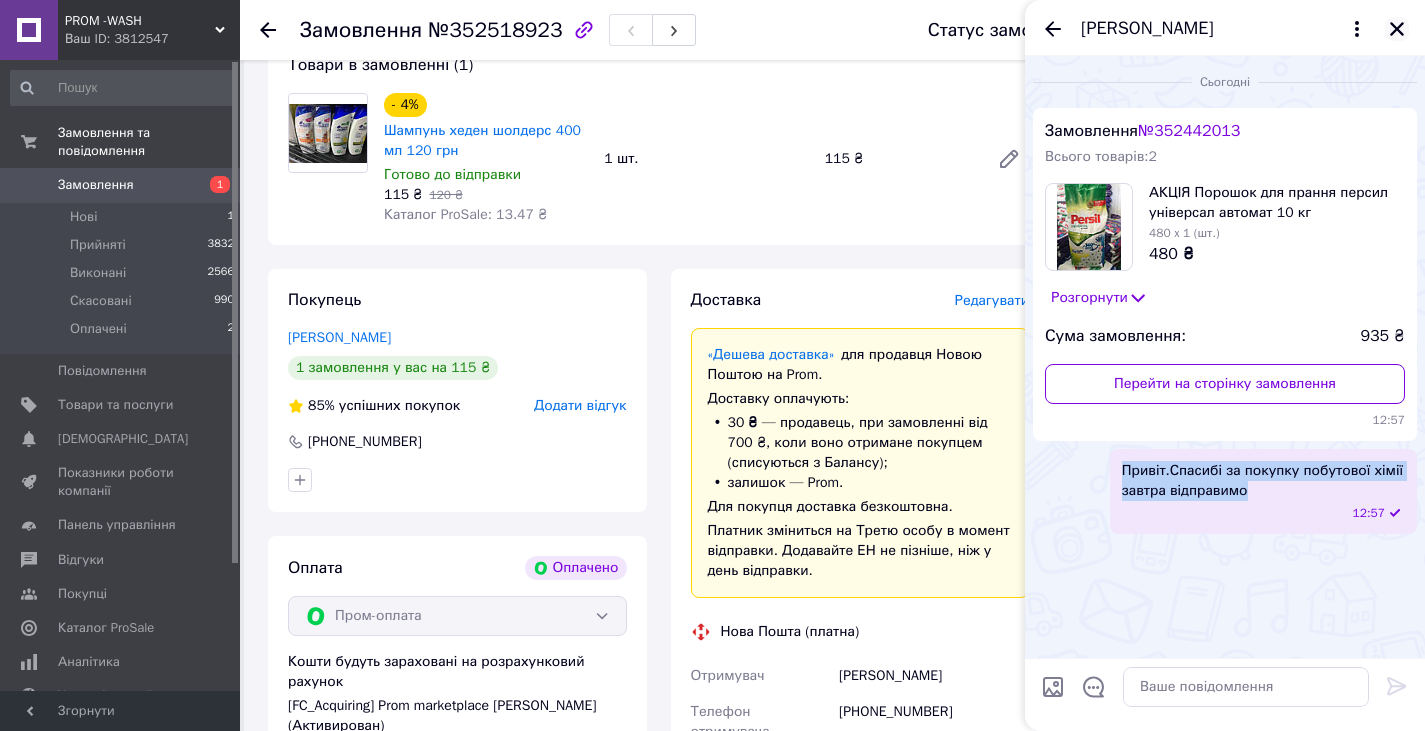 click 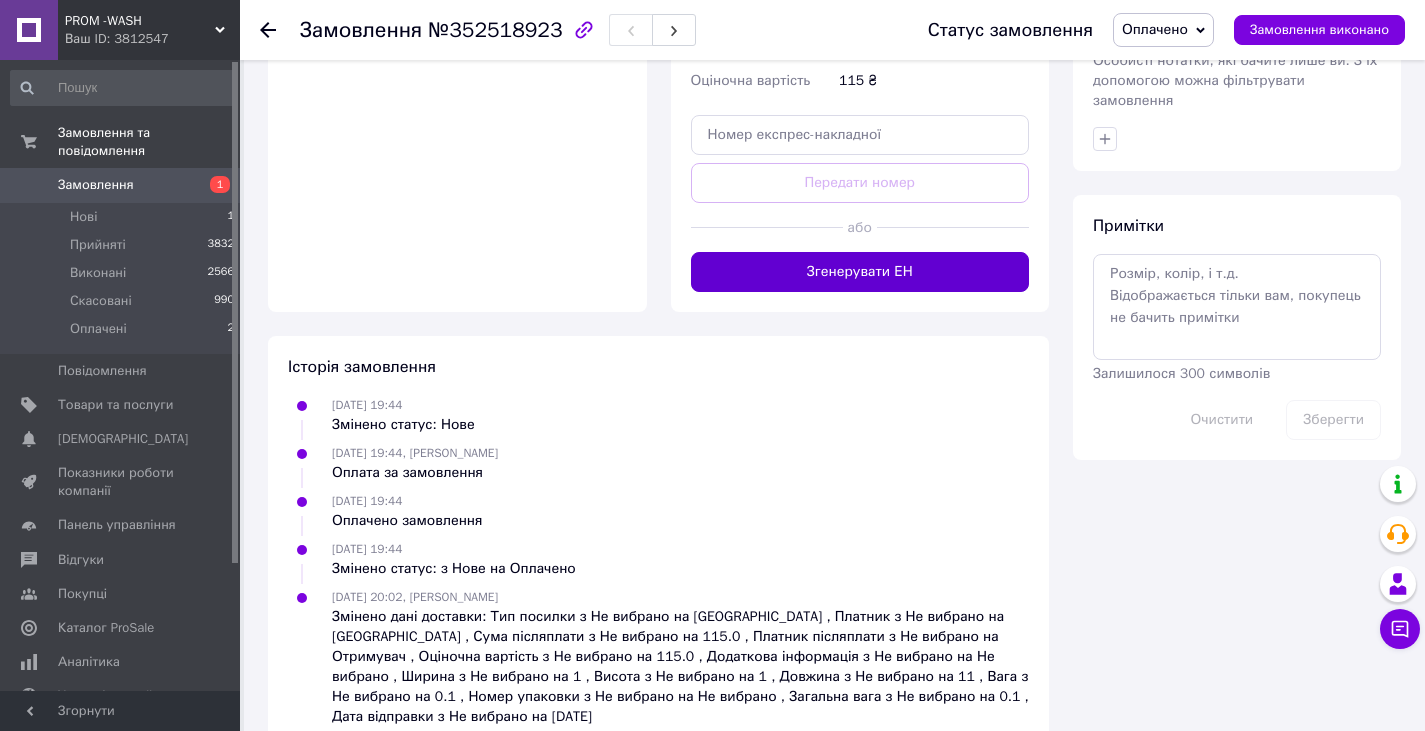 click on "Згенерувати ЕН" at bounding box center [860, 272] 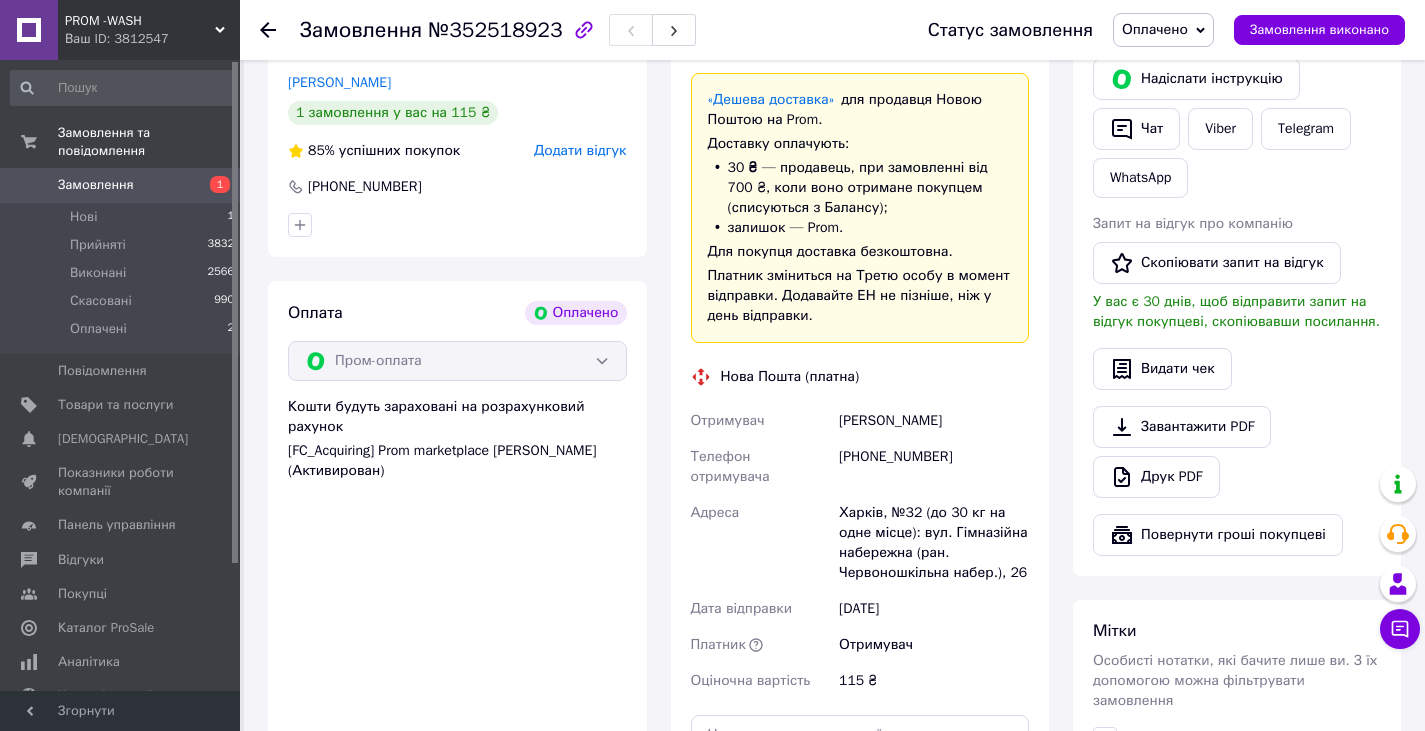 scroll, scrollTop: 55, scrollLeft: 0, axis: vertical 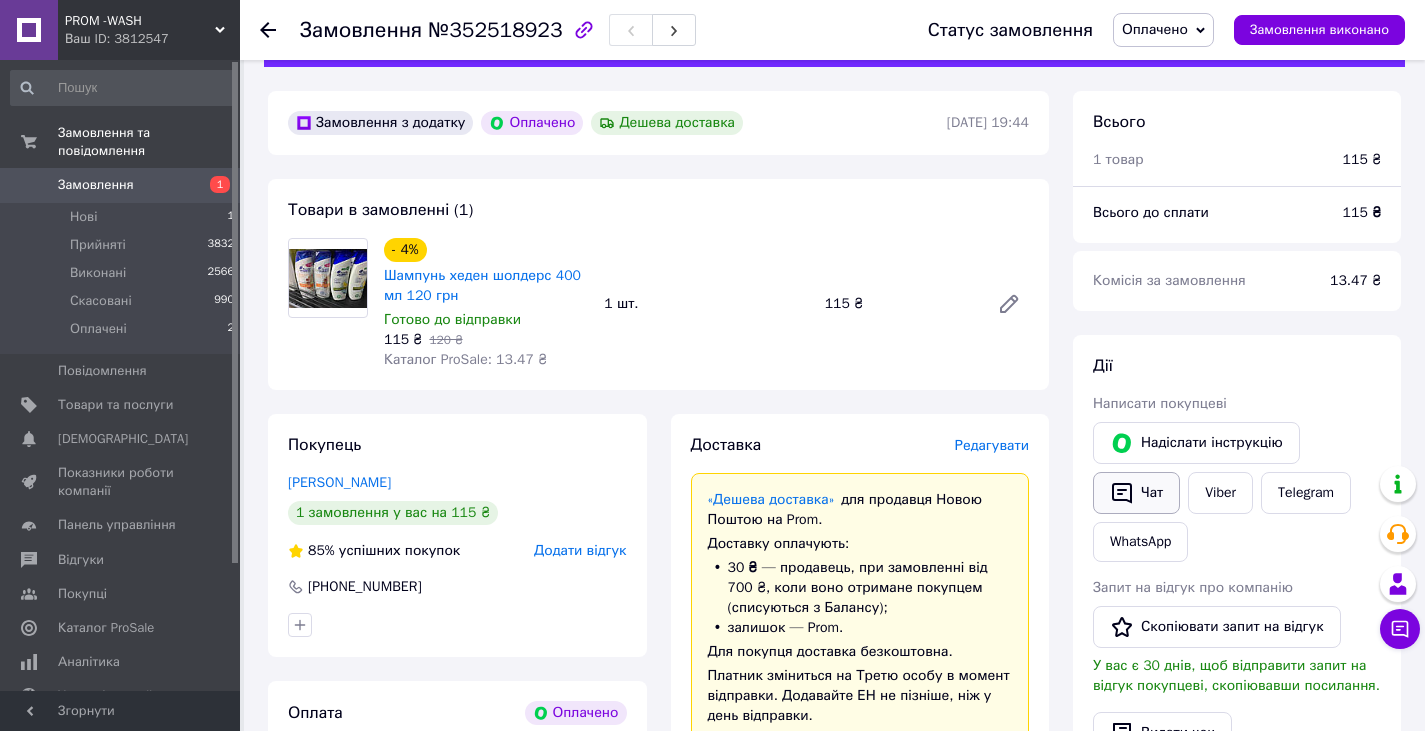 click on "Чат" at bounding box center [1136, 493] 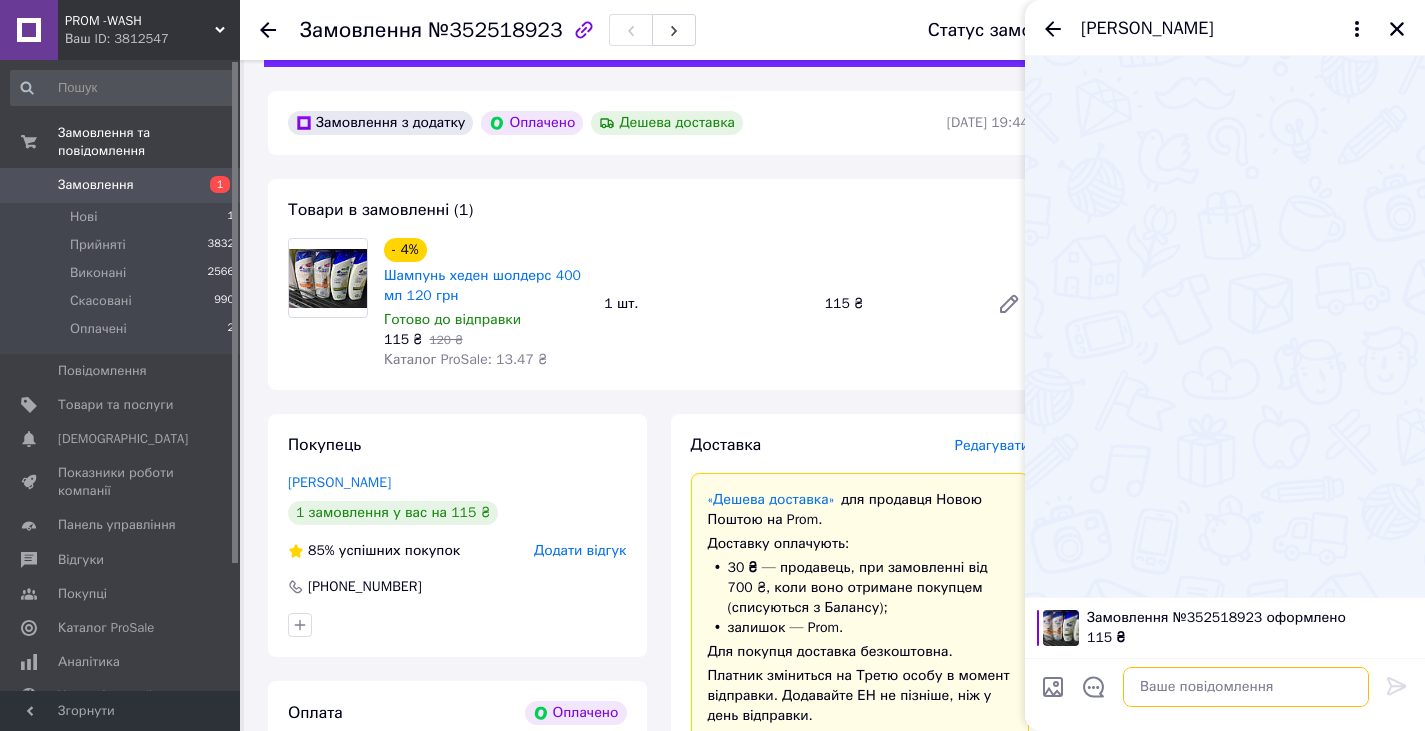 paste on "Привіт.Спасибі за покупку побутової хімії завтра відправимо" 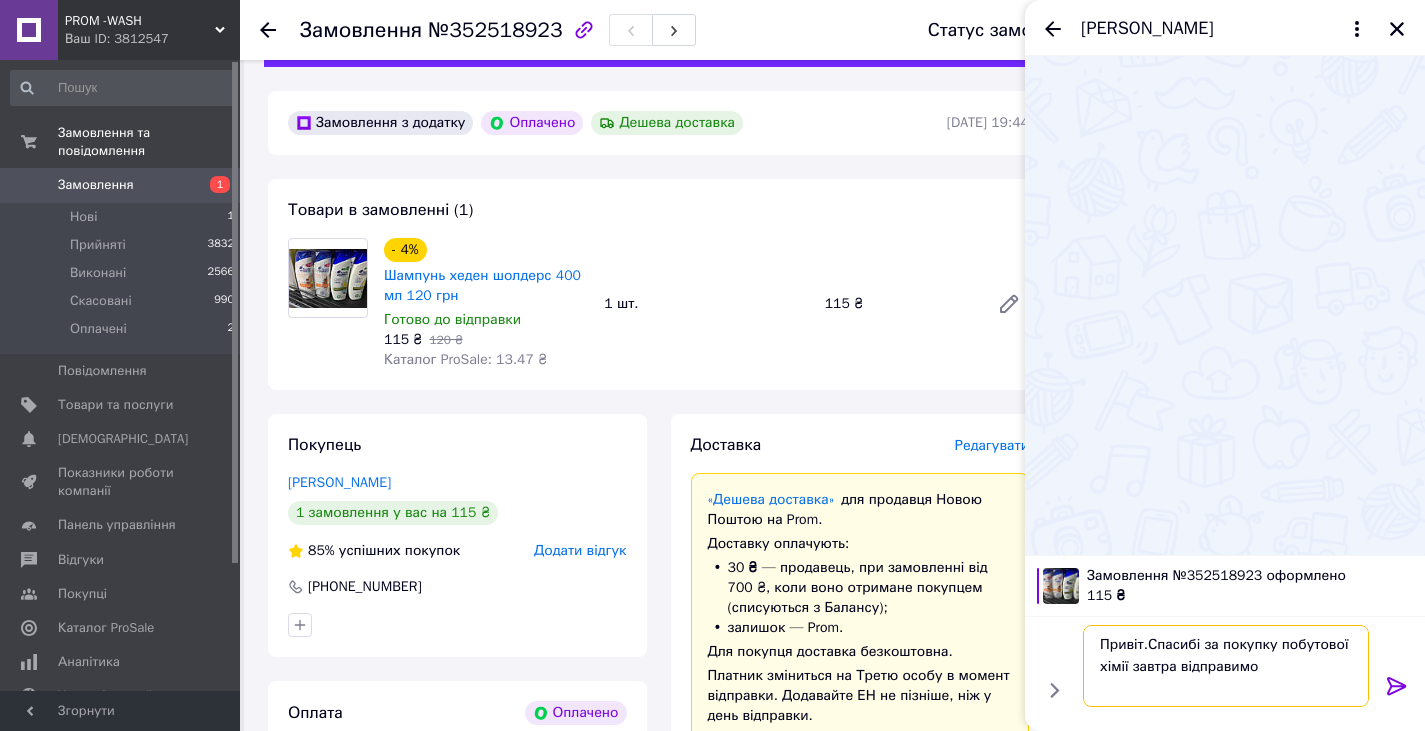 type on "Привіт.Спасибі за покупку побутової хімії завтра відправимо" 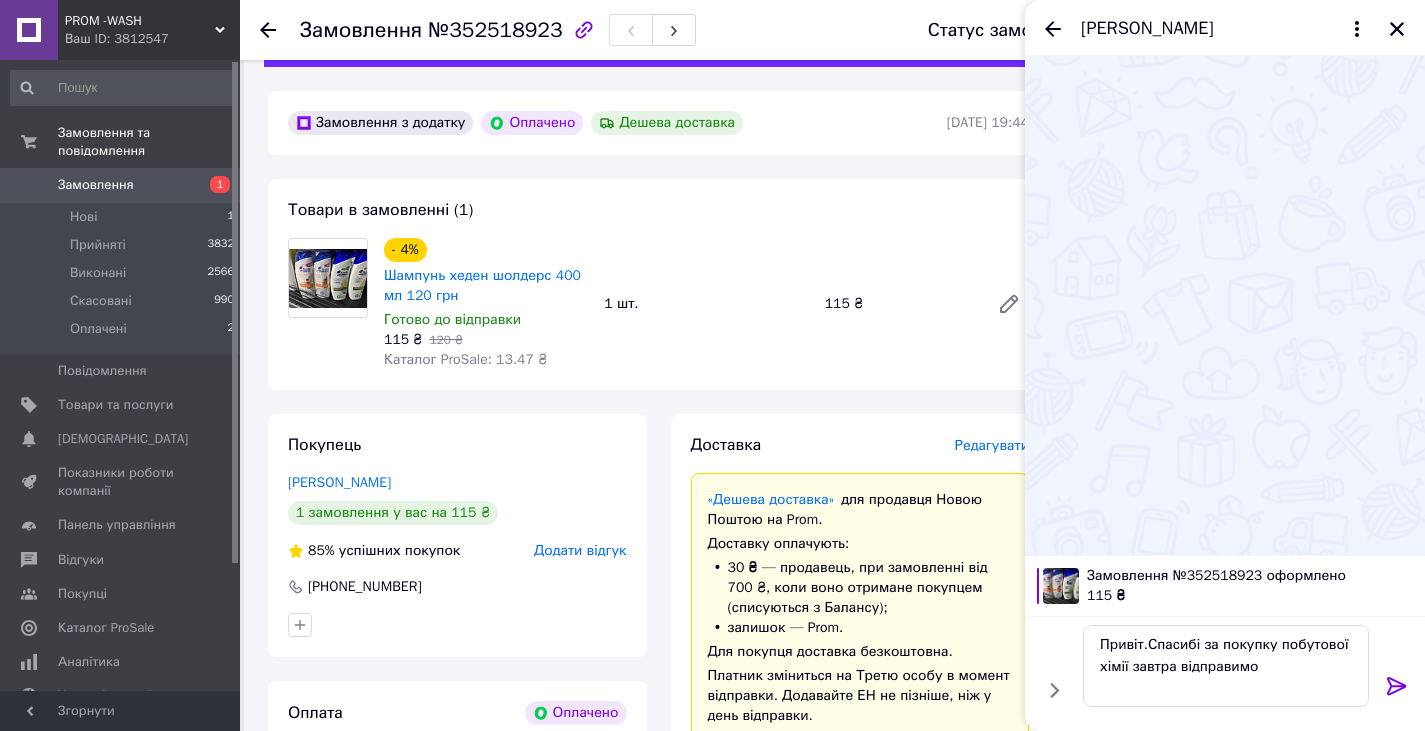 click 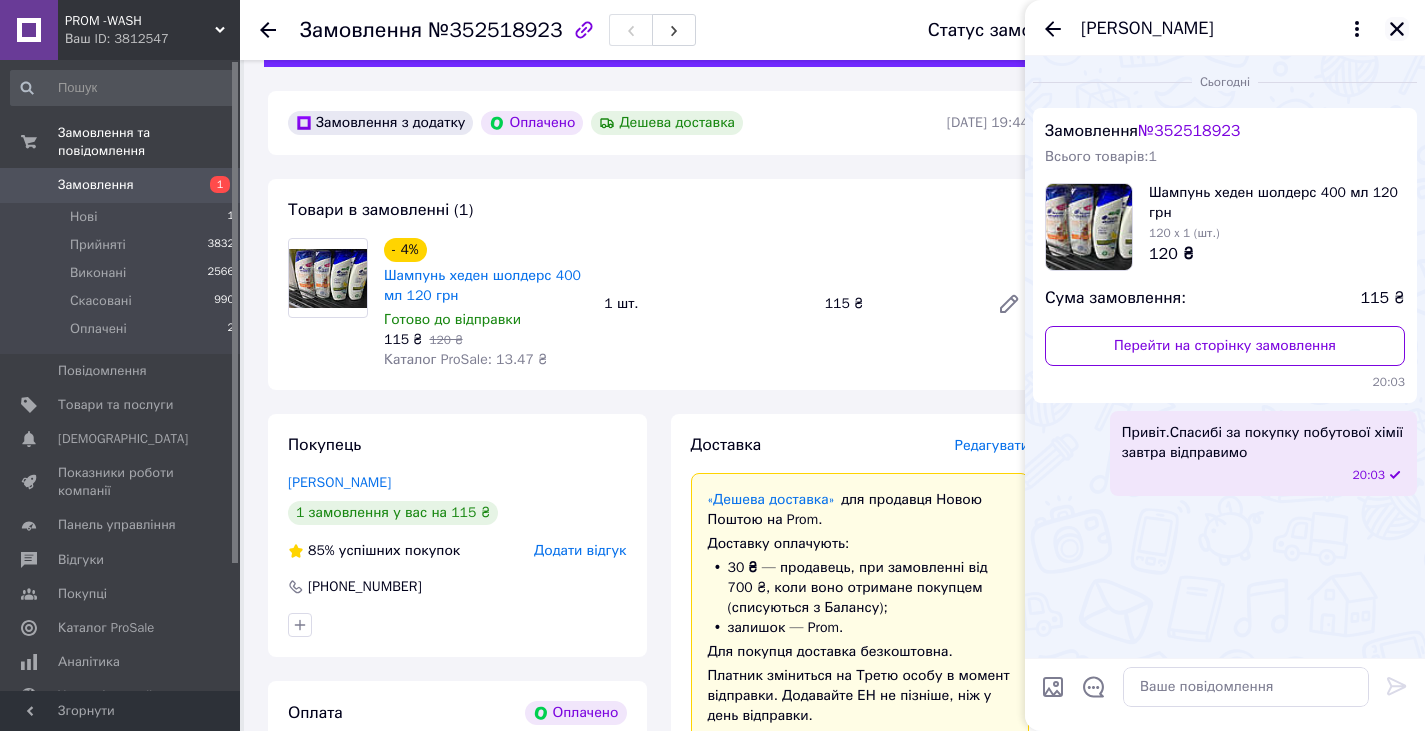click 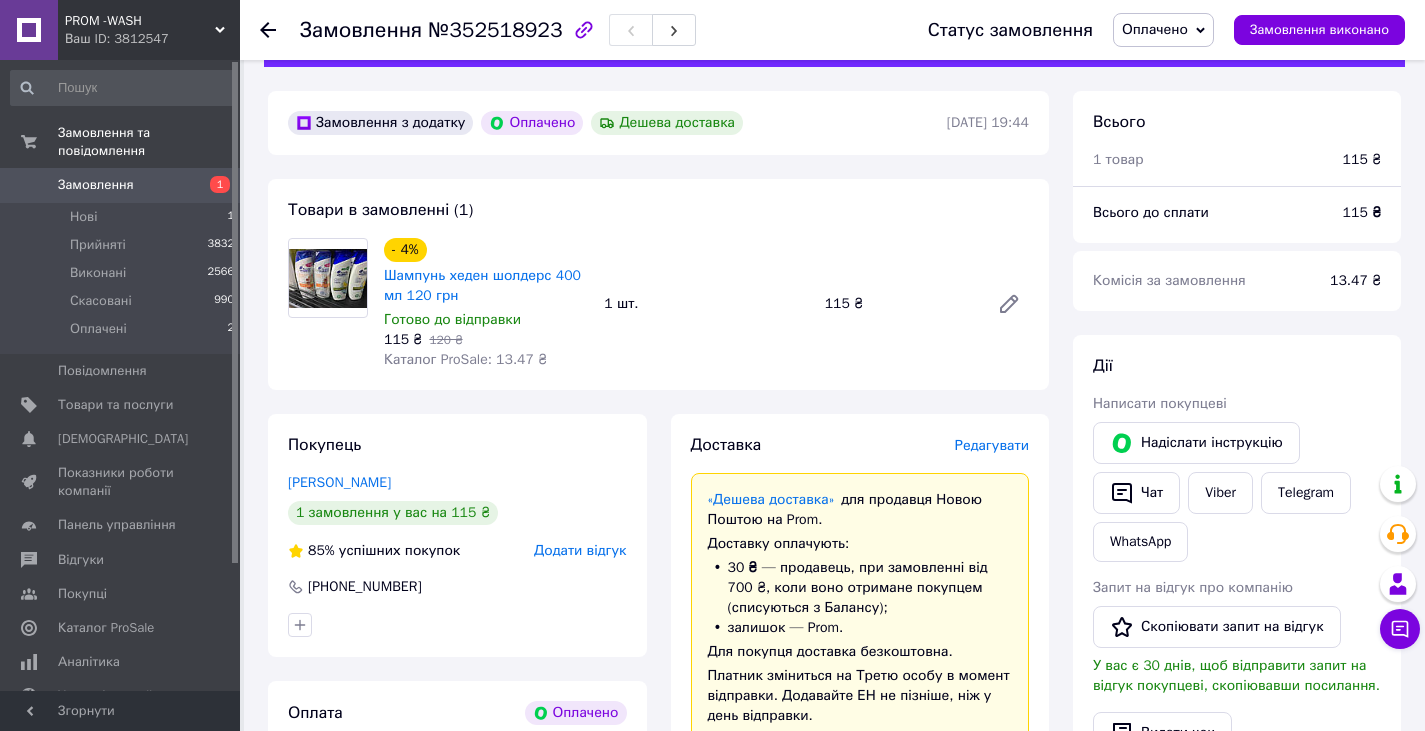 click on "Оплачено" at bounding box center (1155, 29) 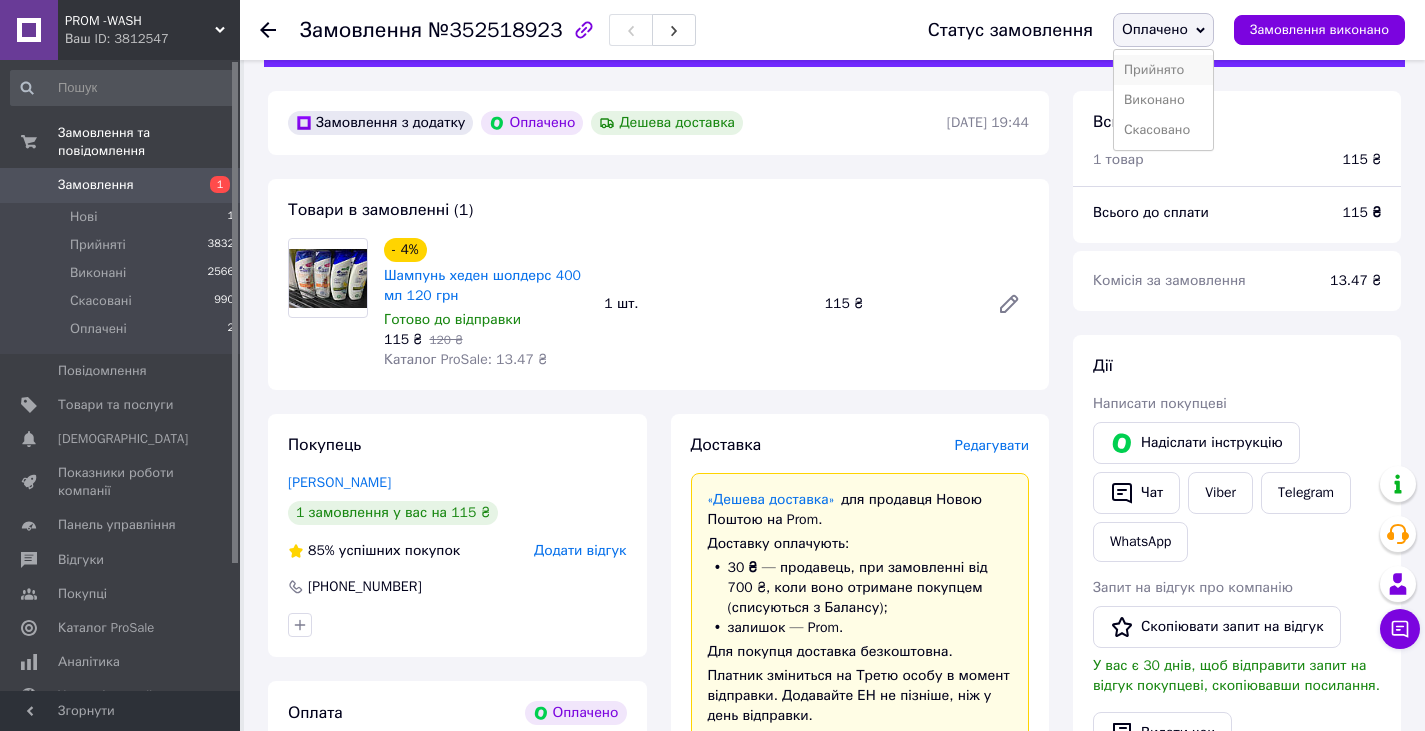 click on "Прийнято" at bounding box center (1163, 70) 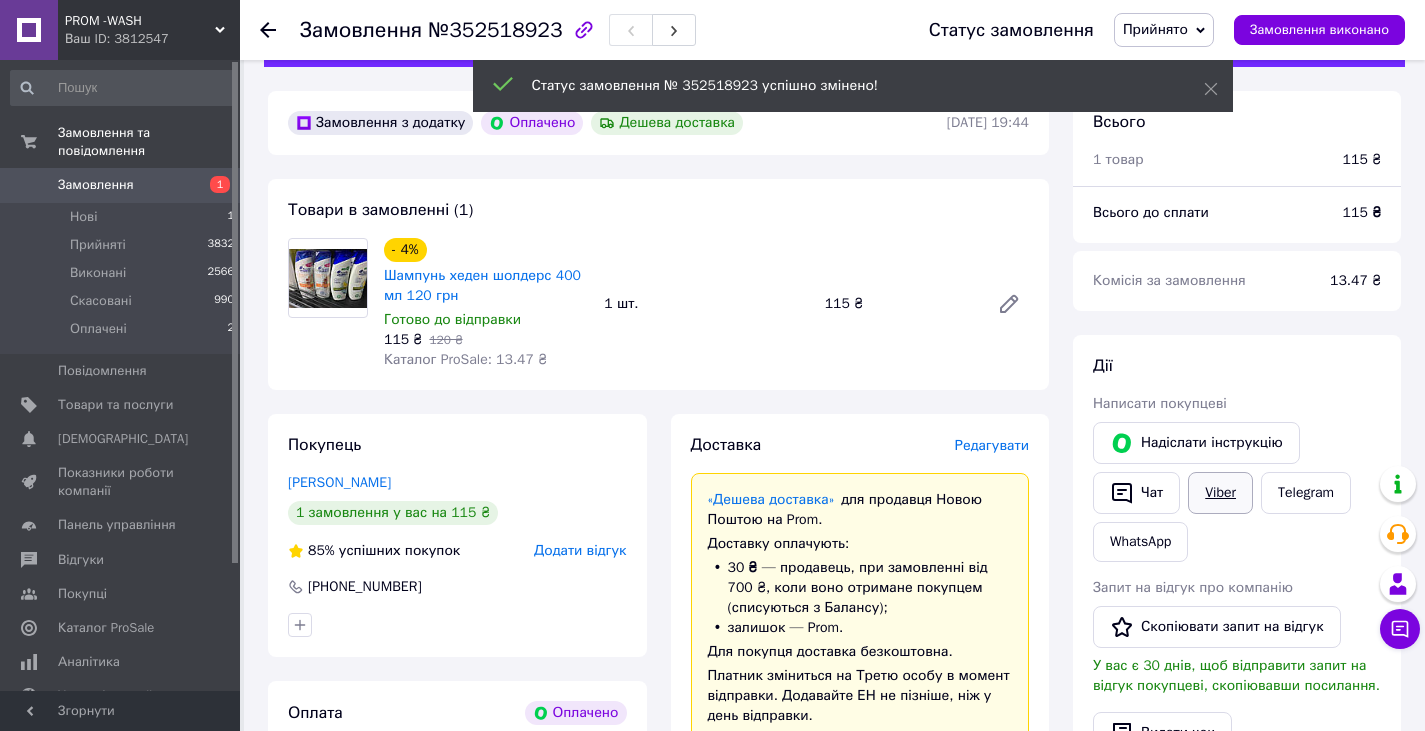 click on "Viber" at bounding box center [1220, 493] 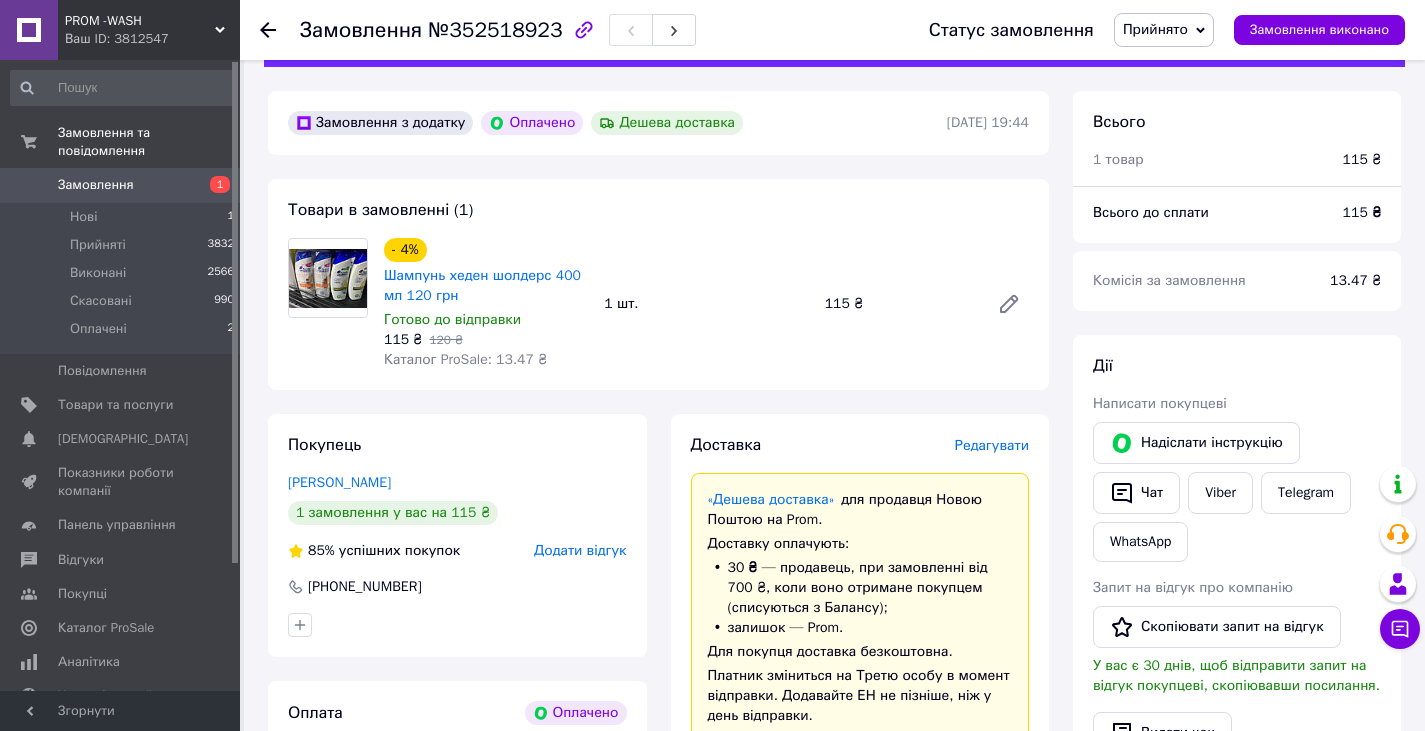 click on "Замовлення з додатку Оплачено Дешева доставка [DATE] 19:44 Товари в замовленні (1) - 4% Шампунь хеден шолдерс 400 мл 120 грн Готово до відправки 115 ₴   120 ₴ Каталог ProSale: 13.47 ₴  1 шт. 115 ₴ Покупець [PERSON_NAME] 1 замовлення у вас на 115 ₴ 85%   успішних покупок Додати відгук [PHONE_NUMBER] Оплата Оплачено Пром-оплата Кошти будуть зараховані на розрахунковий рахунок [FC_Acquiring] Prom marketplace [PERSON_NAME] (Активирован) Доставка Редагувати «Дешева доставка»   для продавця Новою Поштою на Prom. Доставку оплачують: 30 ₴   — продавець залишок — Prom. Нова Пошта (платна) [PHONE_NUMBER]" at bounding box center [658, 960] 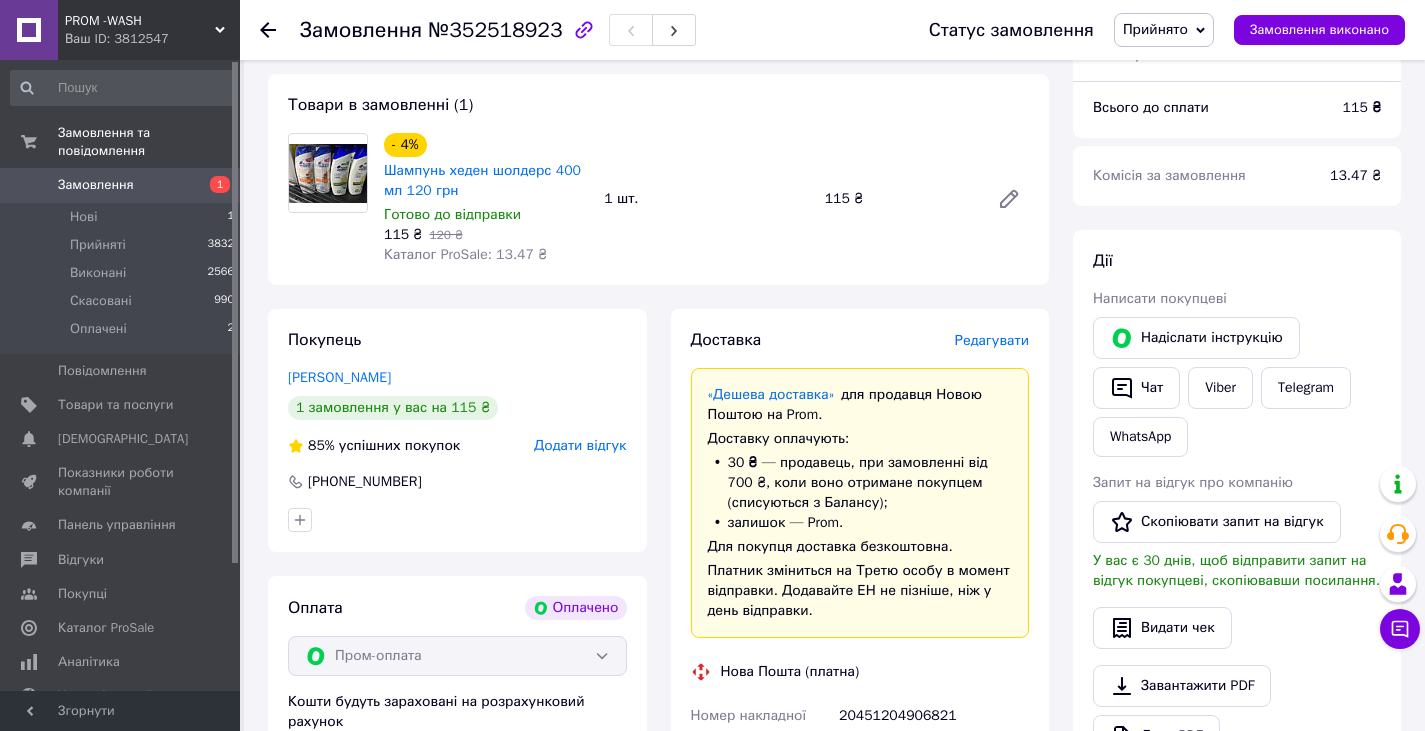 scroll, scrollTop: 655, scrollLeft: 0, axis: vertical 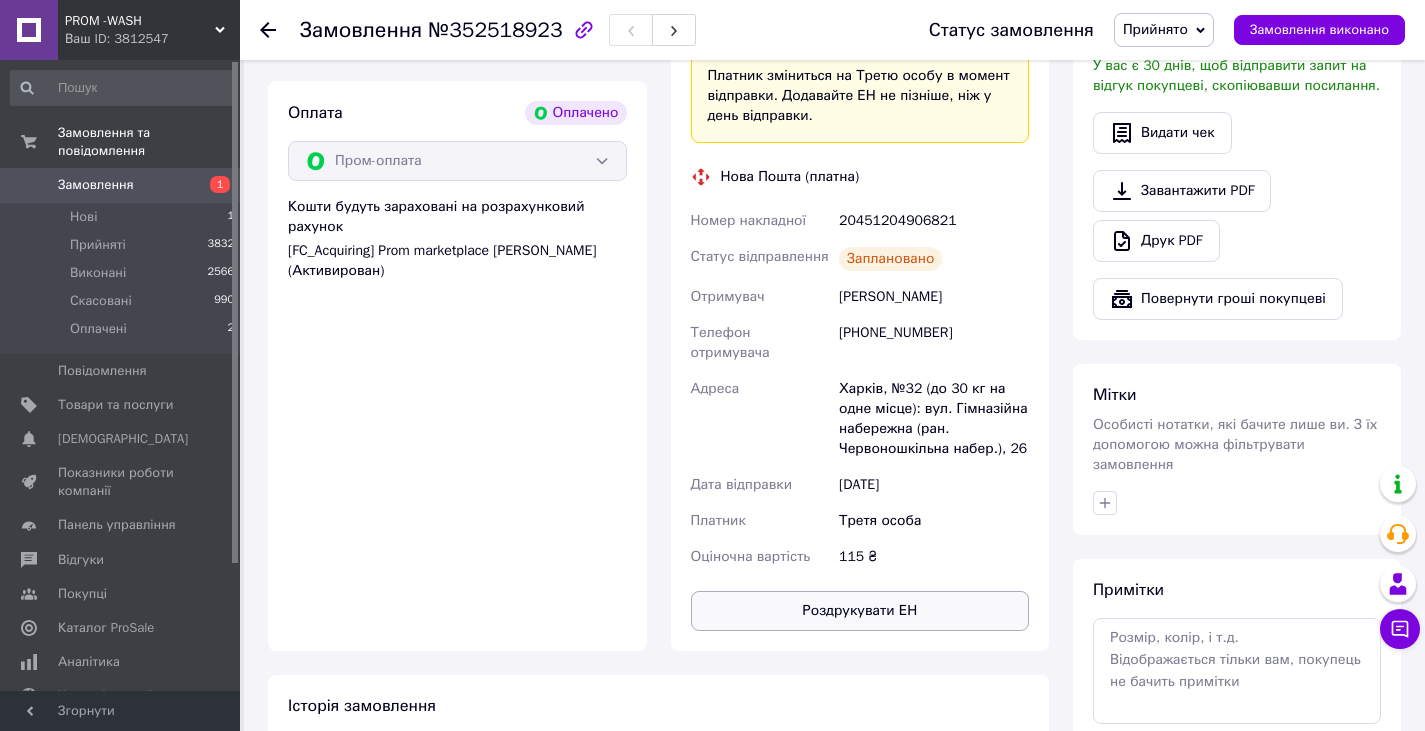 click on "Роздрукувати ЕН" at bounding box center [860, 611] 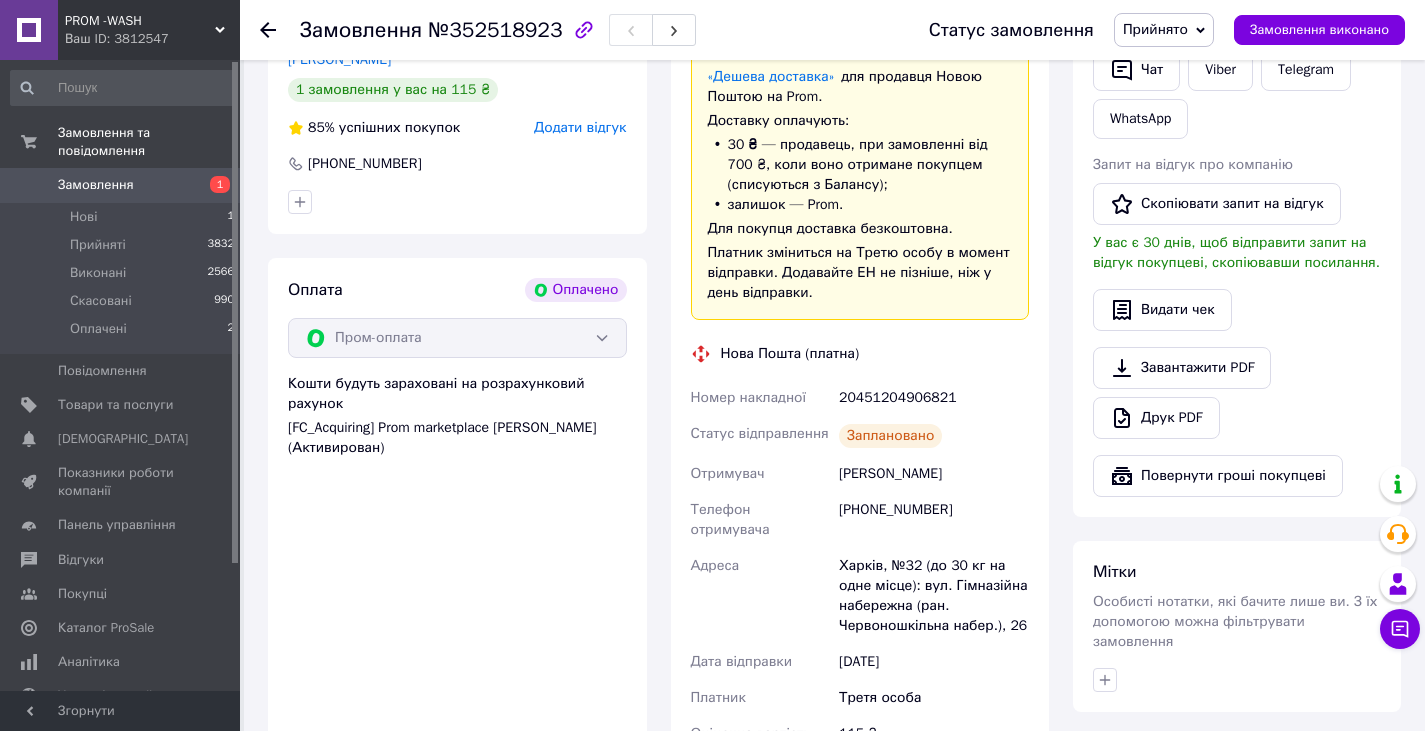 scroll, scrollTop: 455, scrollLeft: 0, axis: vertical 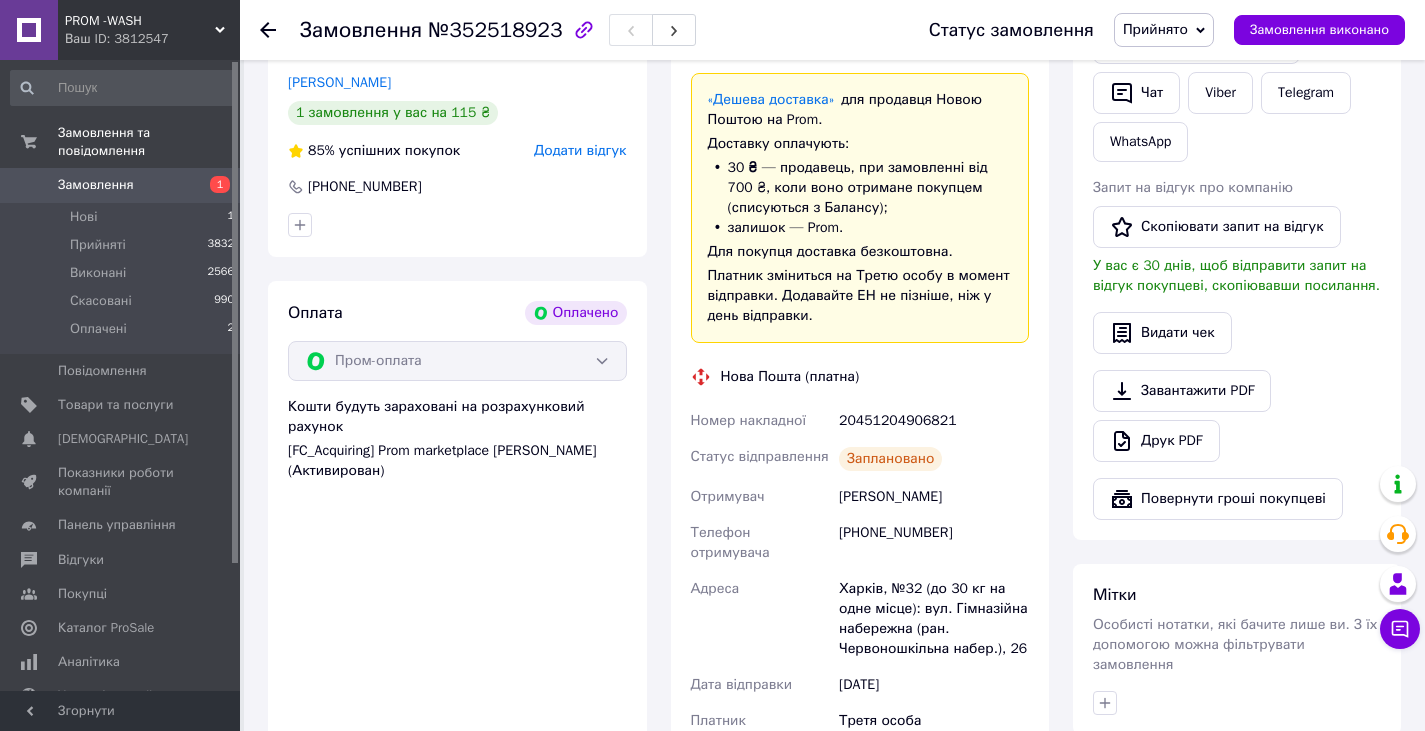 click 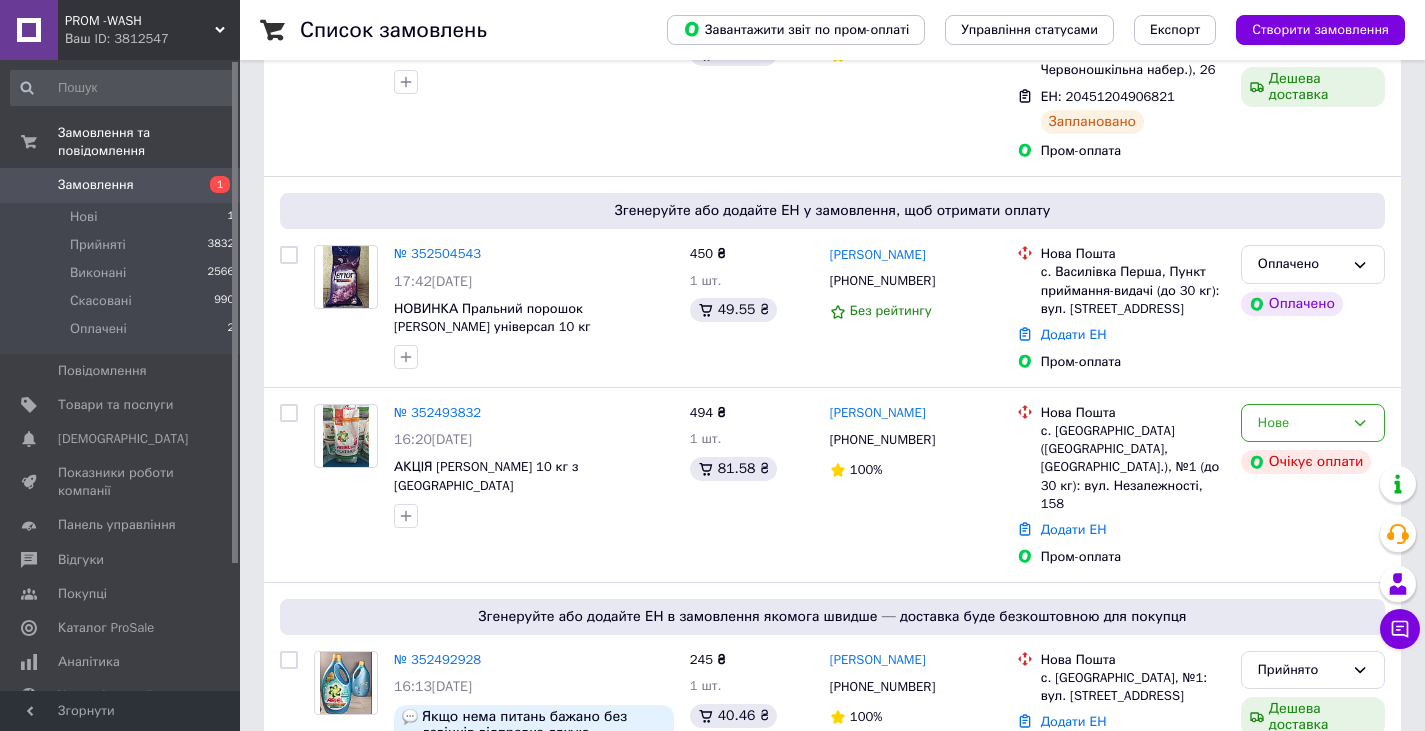 scroll, scrollTop: 300, scrollLeft: 0, axis: vertical 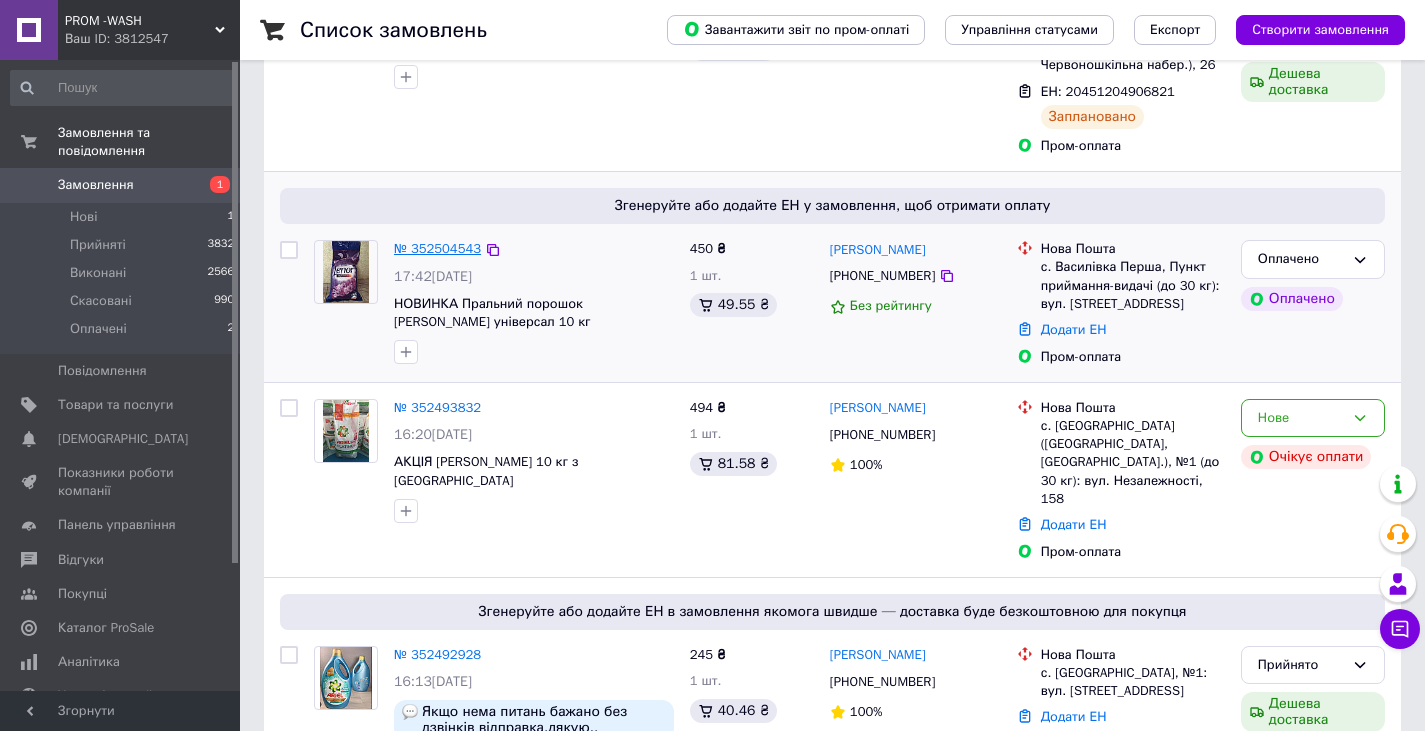 click on "№ 352504543" at bounding box center (437, 248) 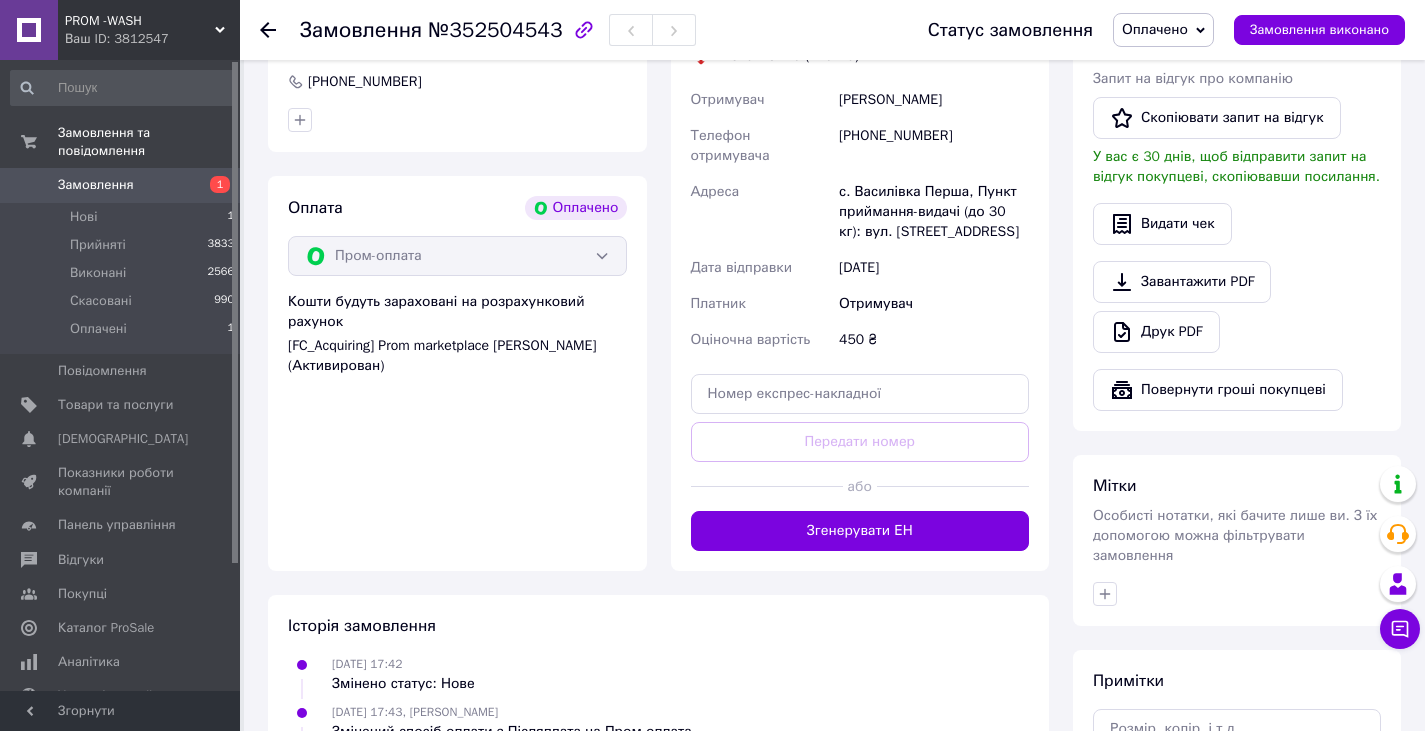 click on "Згенерувати ЕН" at bounding box center (860, 531) 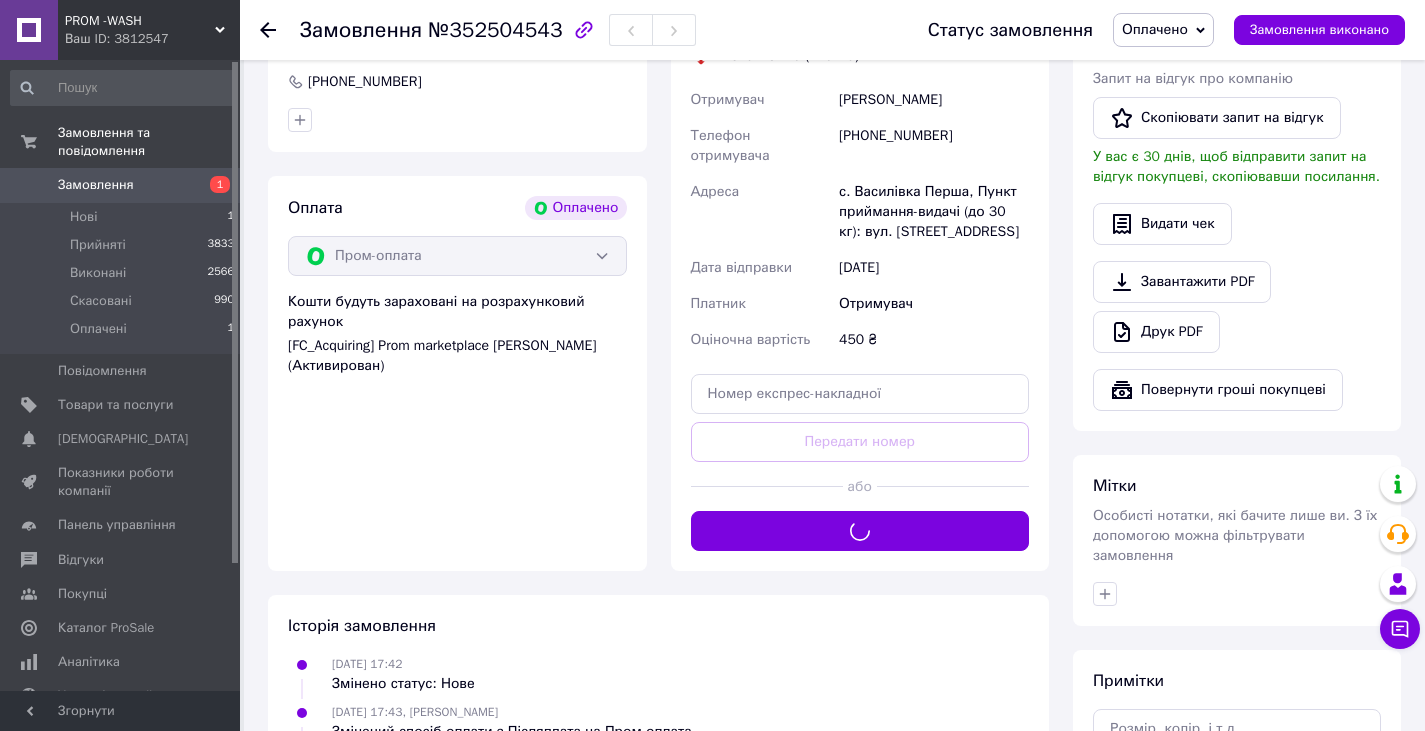 scroll, scrollTop: 100, scrollLeft: 0, axis: vertical 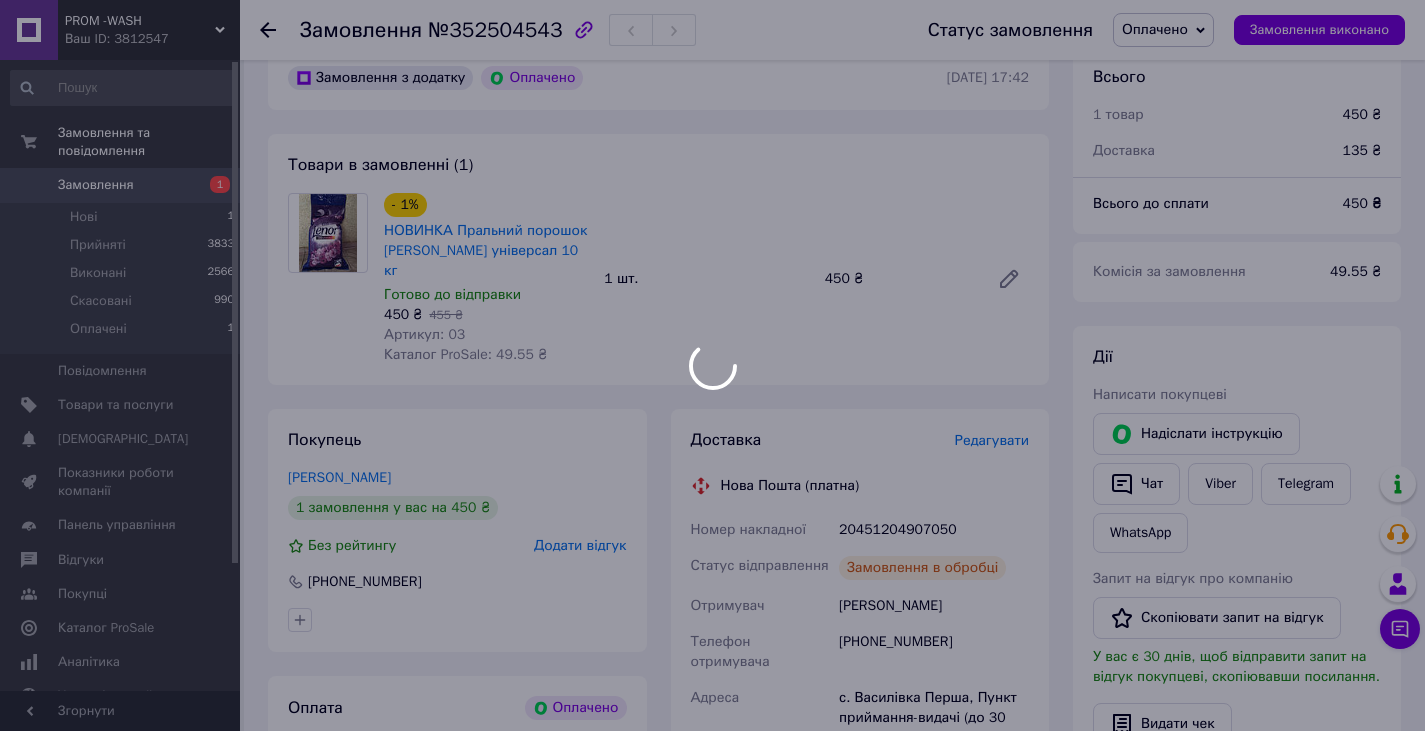 click on "Оплачено" at bounding box center [1155, 29] 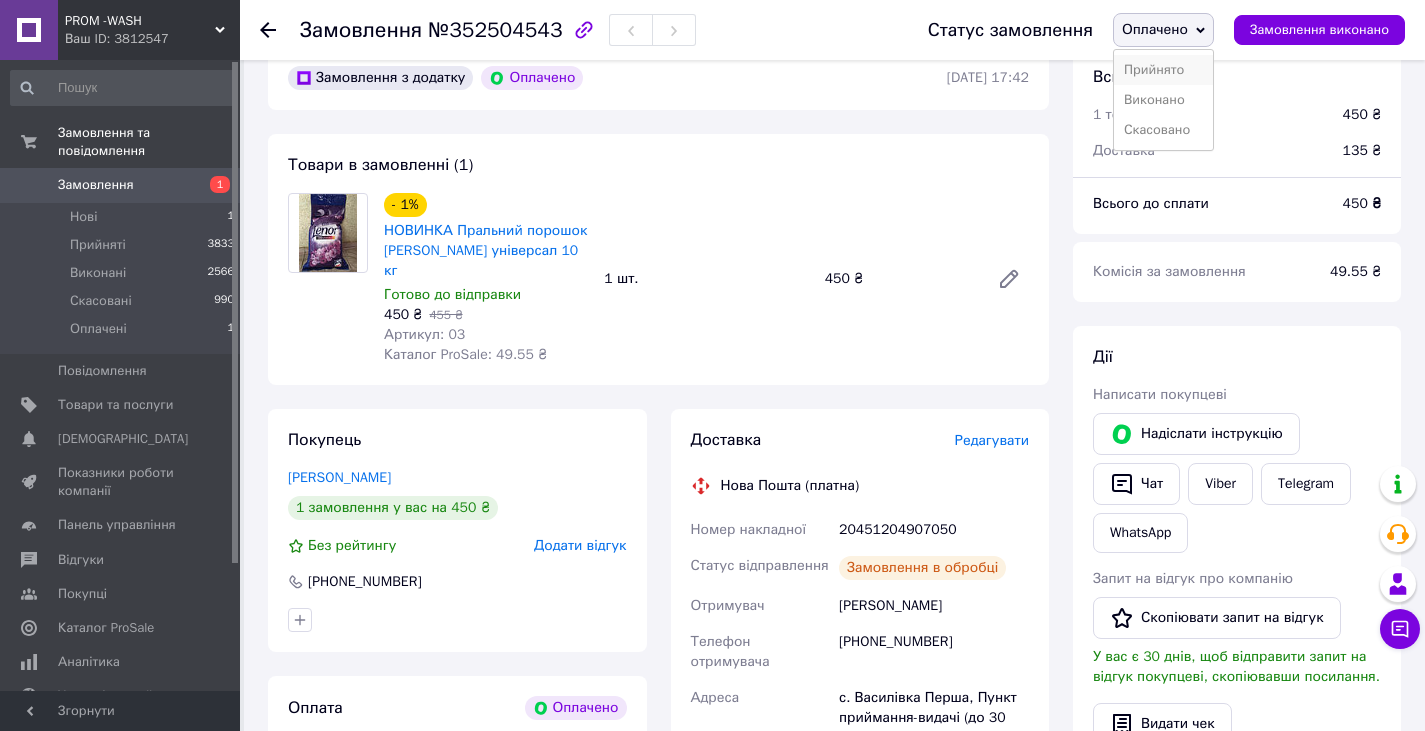 click on "Прийнято" at bounding box center (1163, 70) 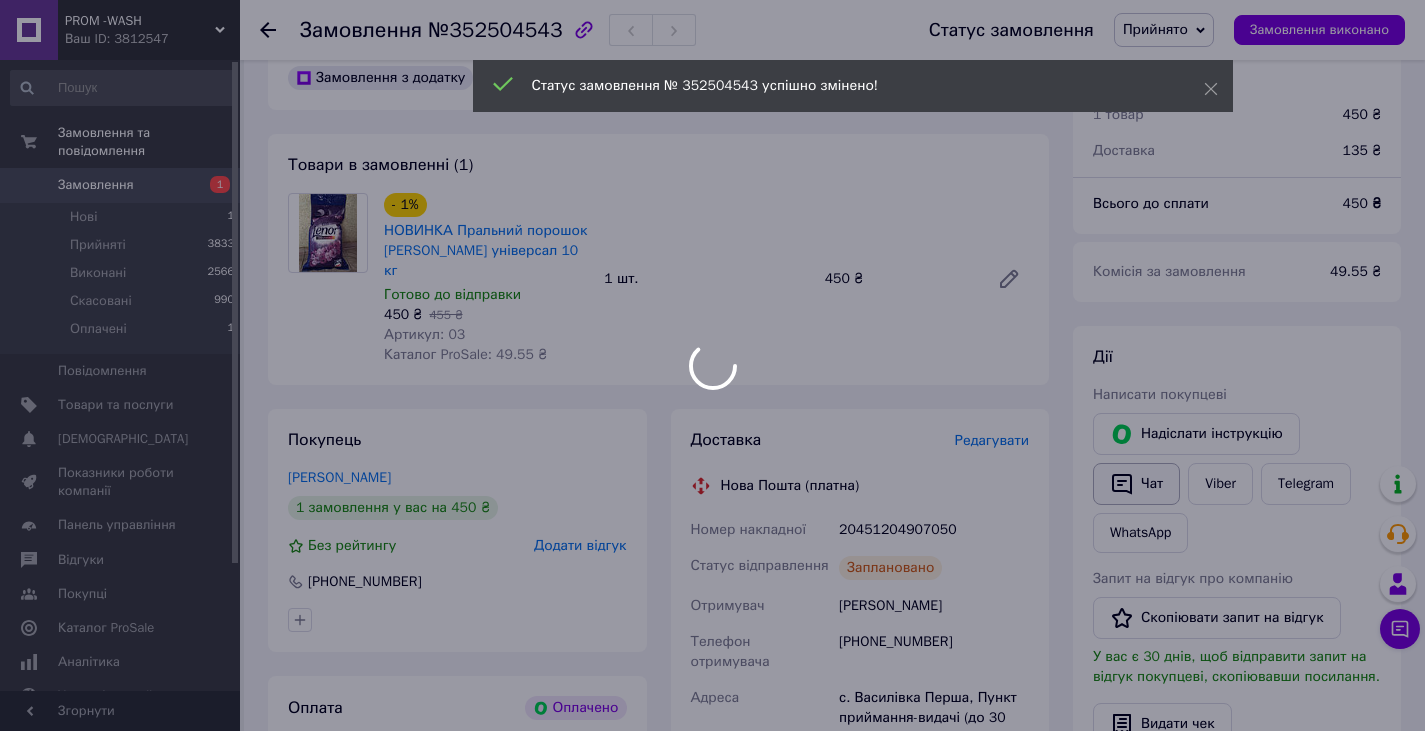 click at bounding box center [712, 365] 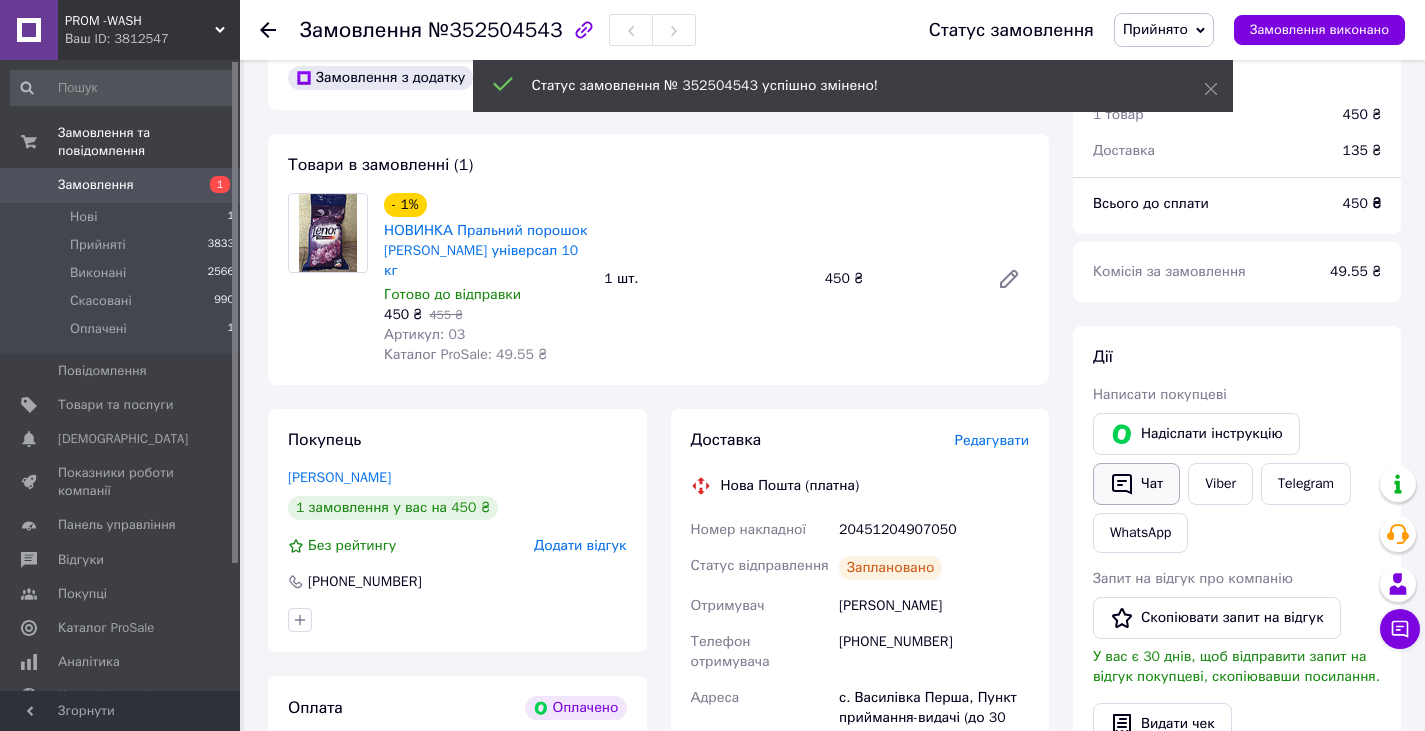 click on "Чат" at bounding box center [1136, 484] 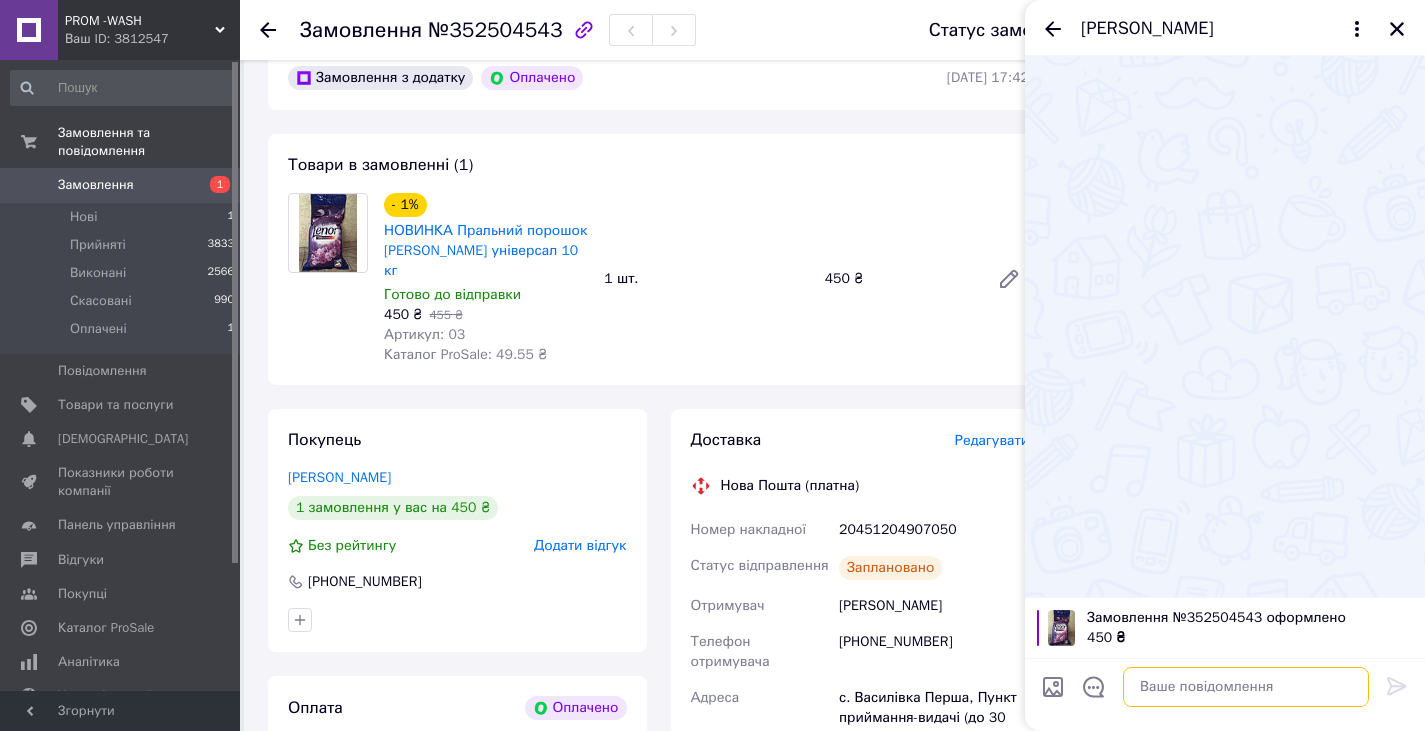 paste on "Привіт.Спасибі за покупку побутової хімії завтра відправимо" 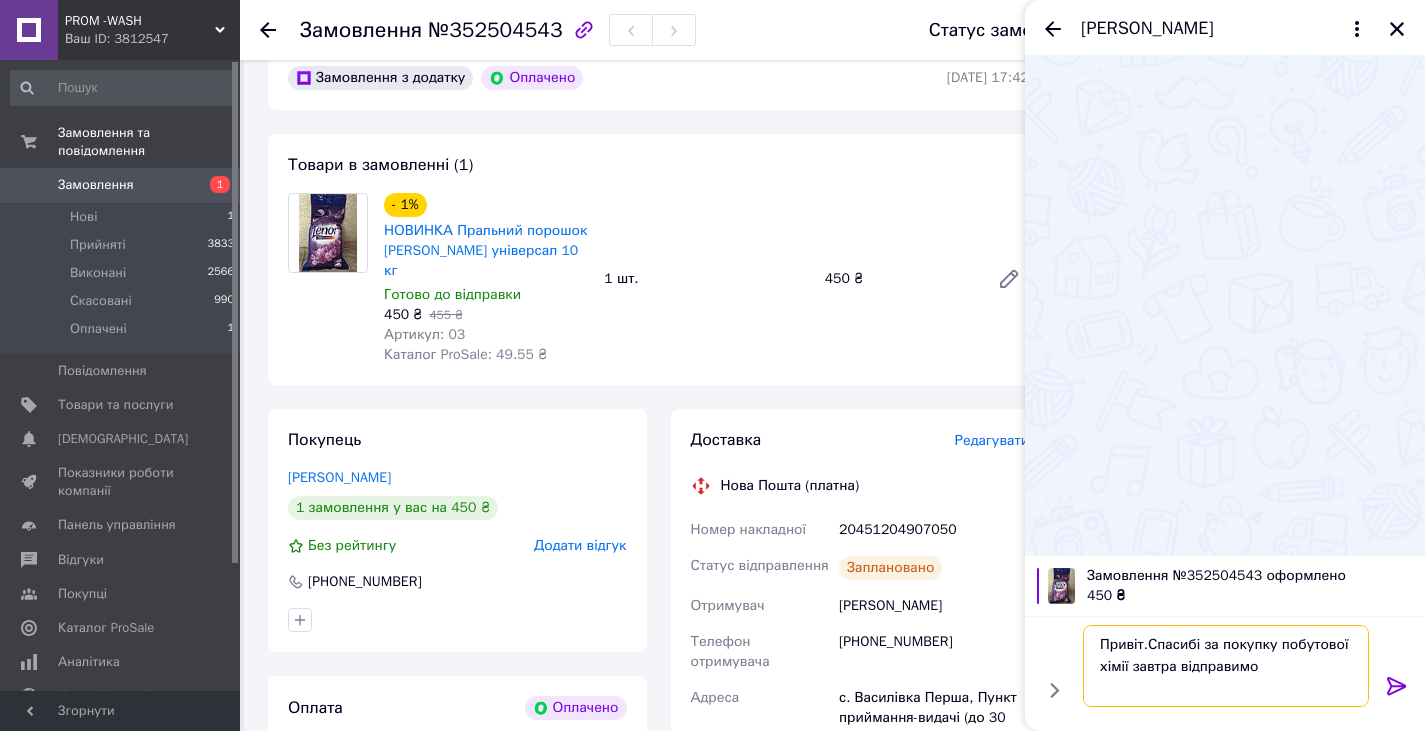 type on "Привіт.Спасибі за покупку побутової хімії завтра відправимо" 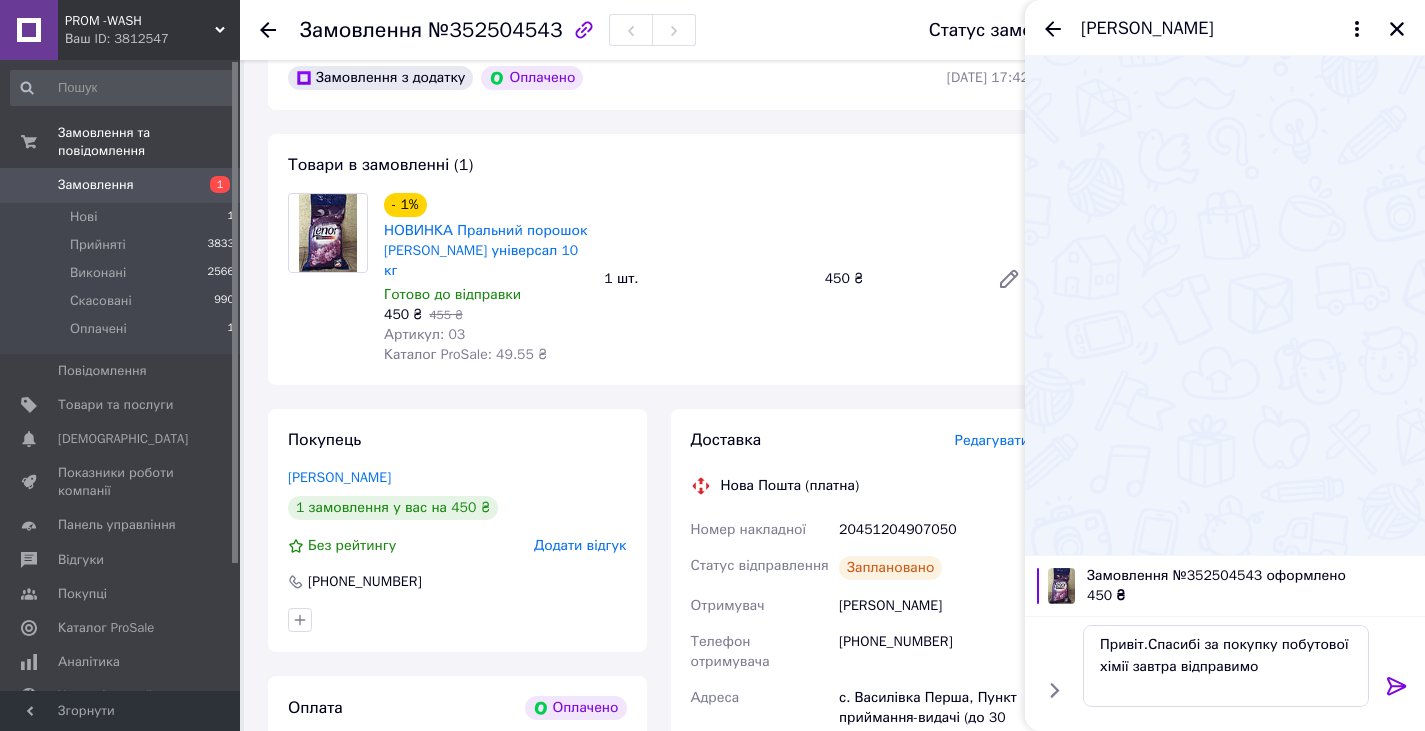 click 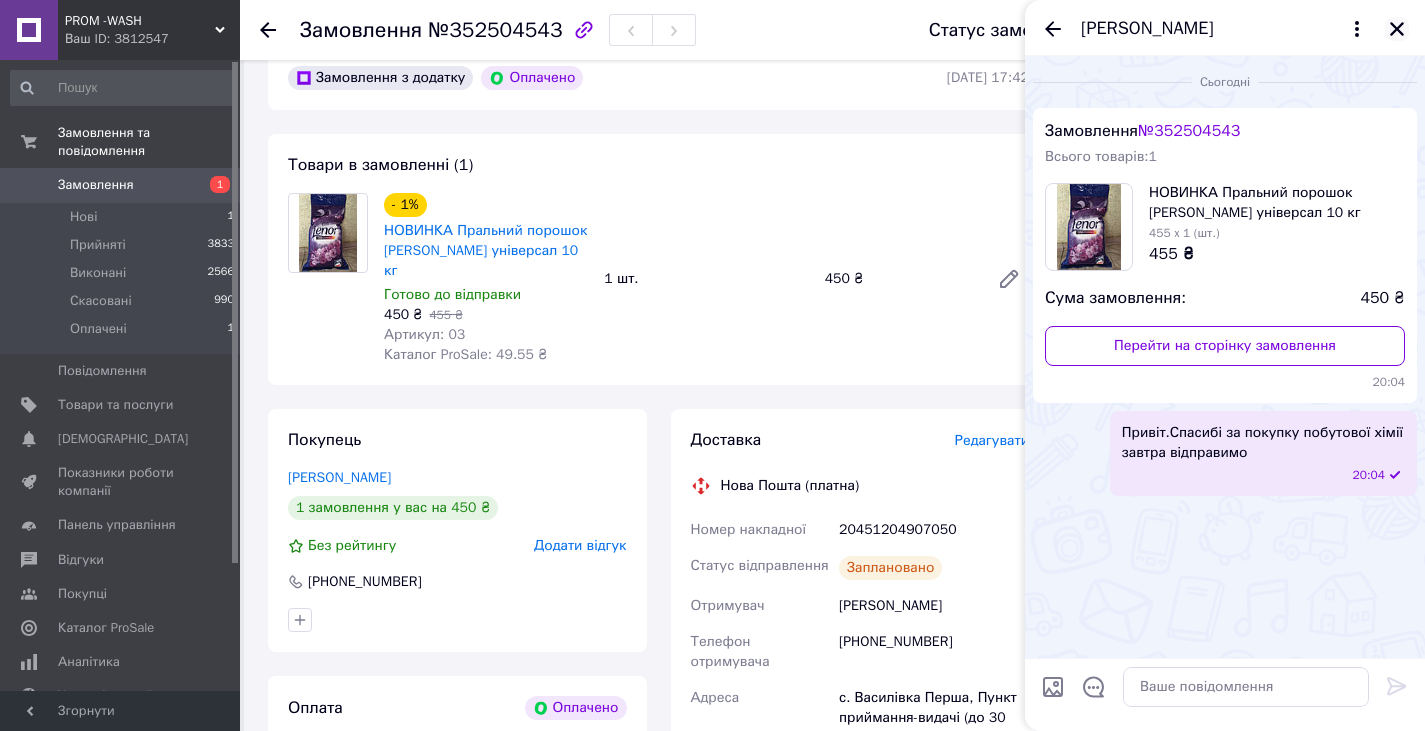 click 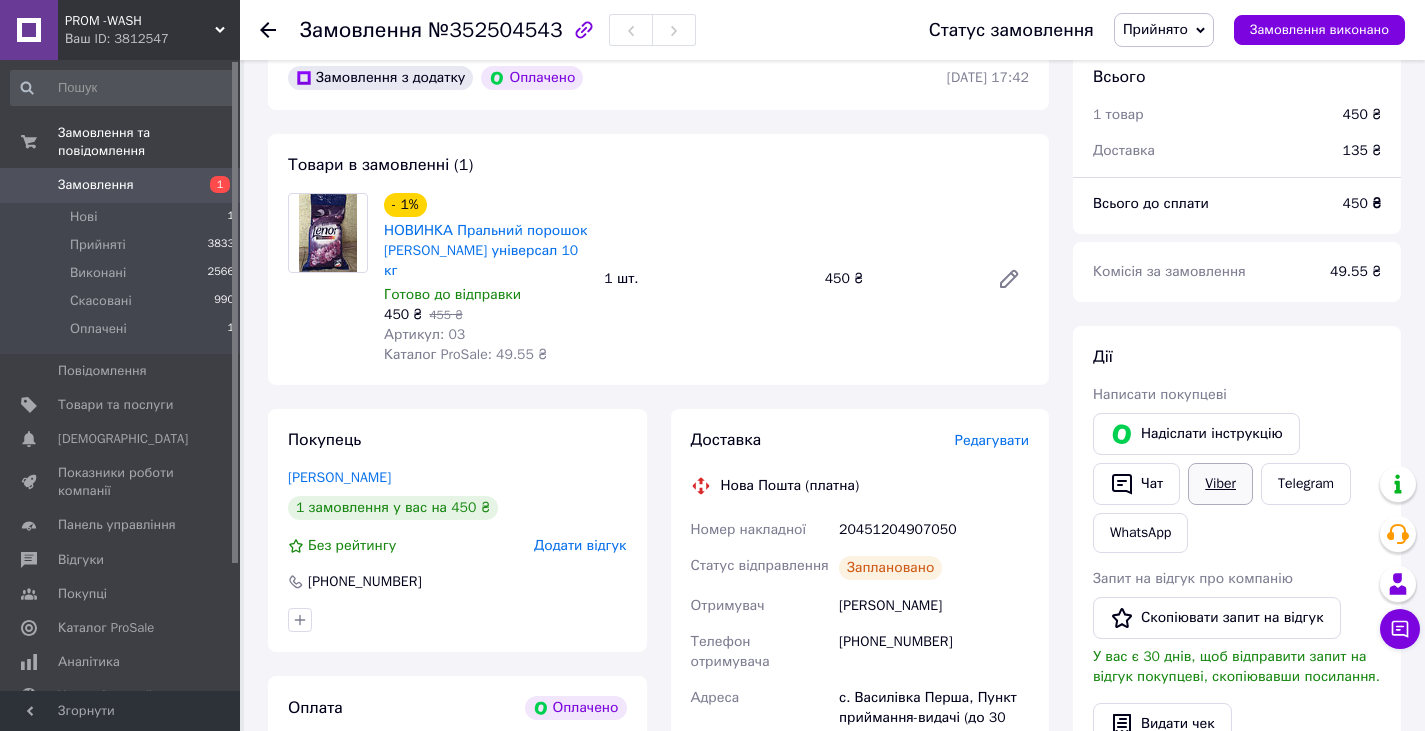 click on "Viber" at bounding box center [1220, 484] 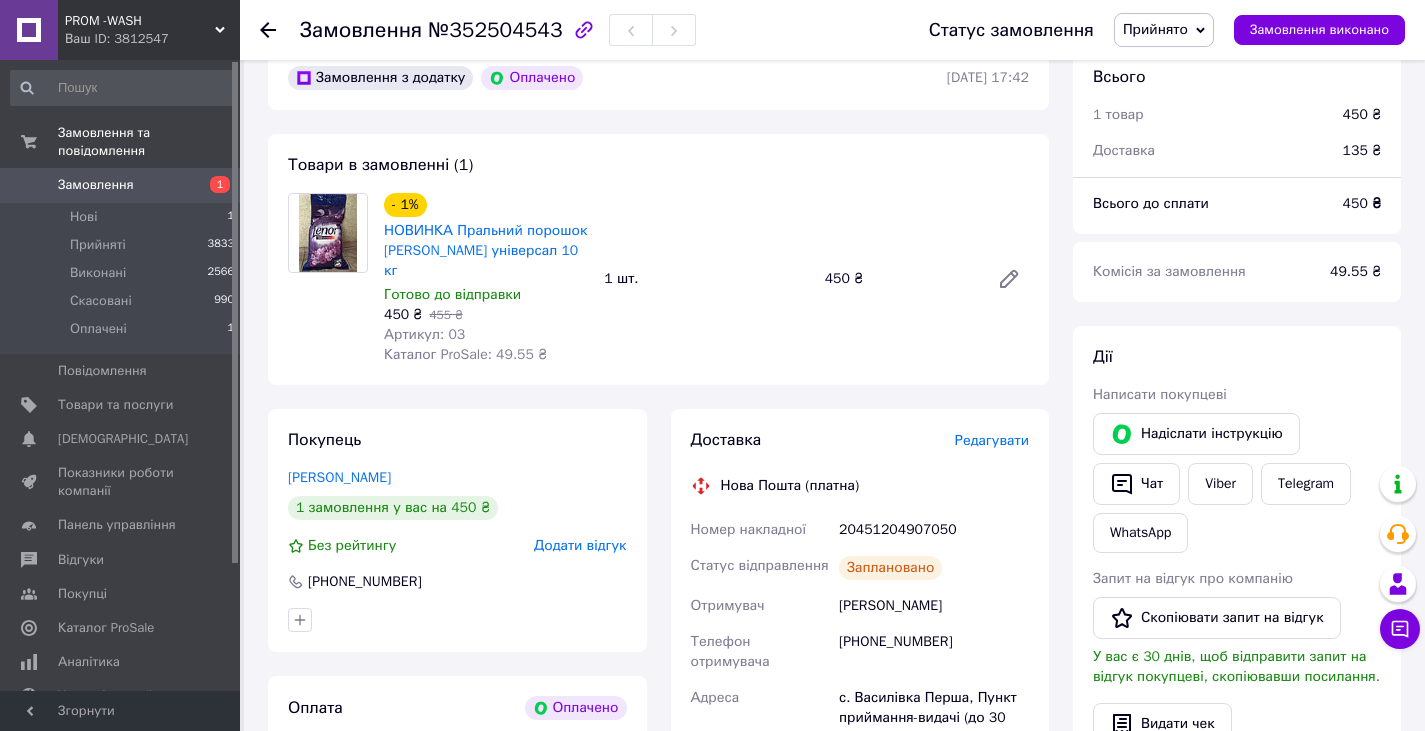 click on "Видати чек" at bounding box center [1237, 724] 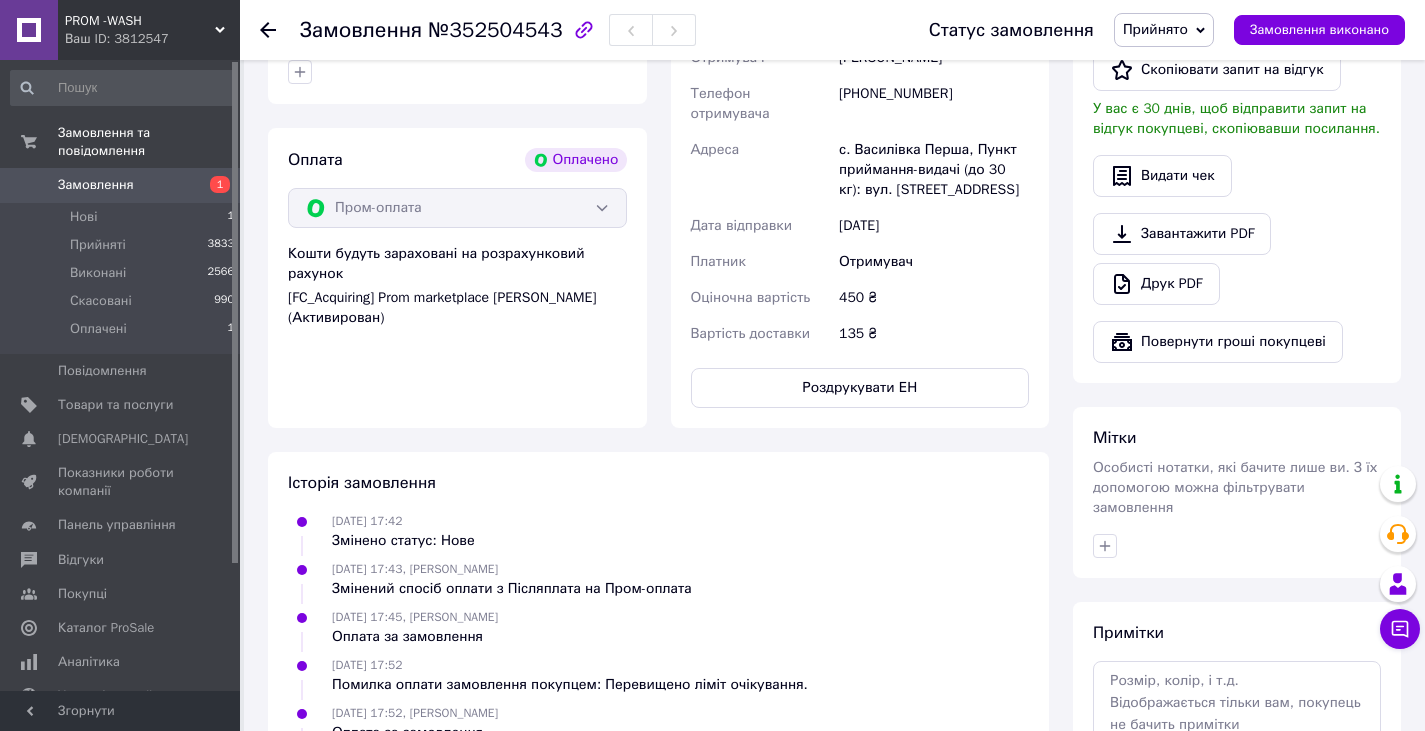 scroll, scrollTop: 700, scrollLeft: 0, axis: vertical 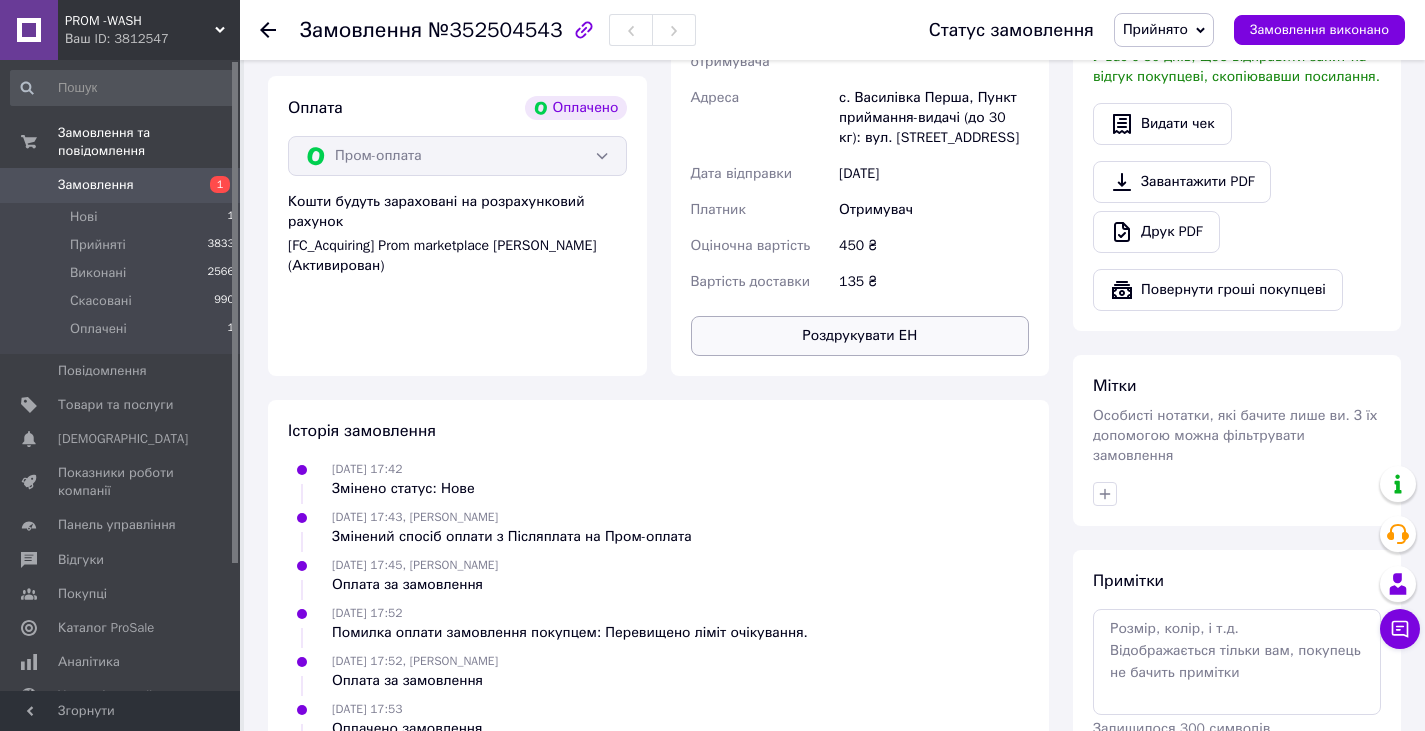 click on "Роздрукувати ЕН" at bounding box center (860, 336) 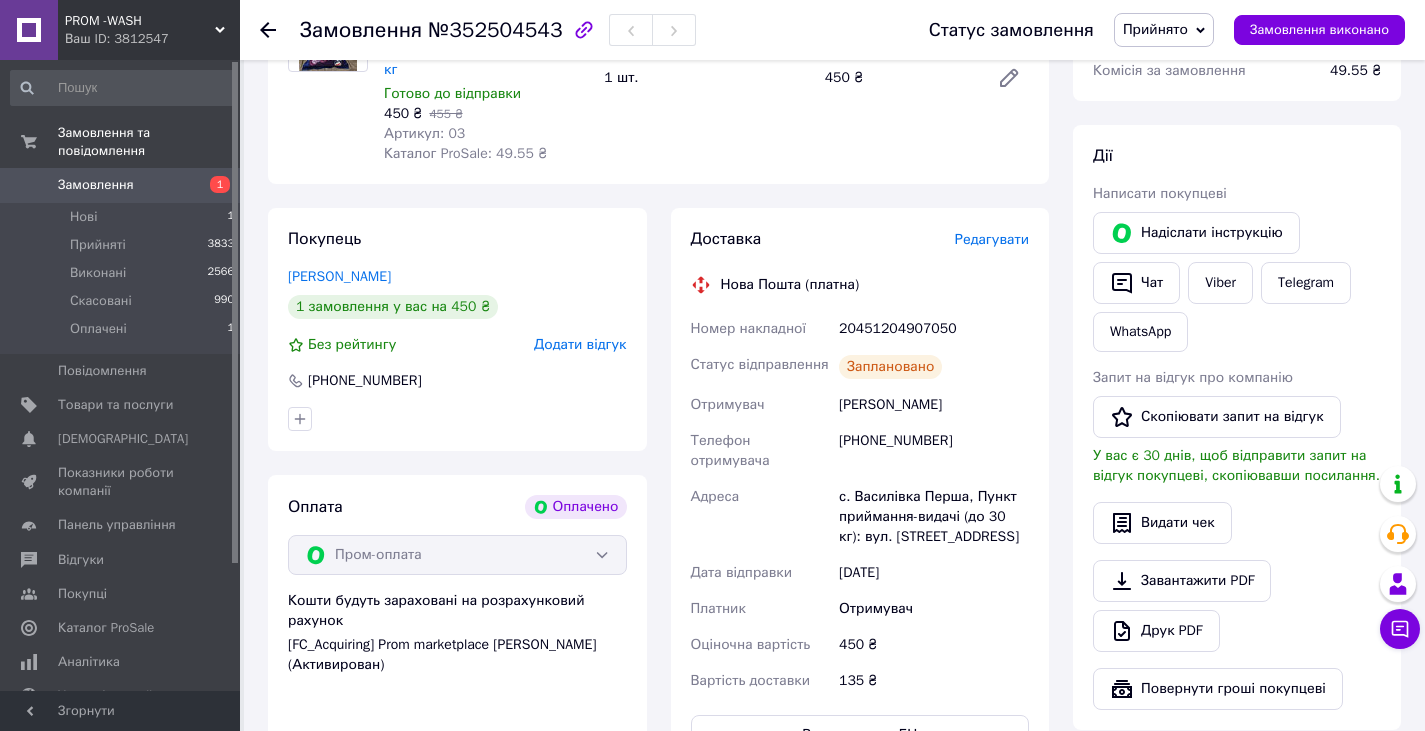 scroll, scrollTop: 300, scrollLeft: 0, axis: vertical 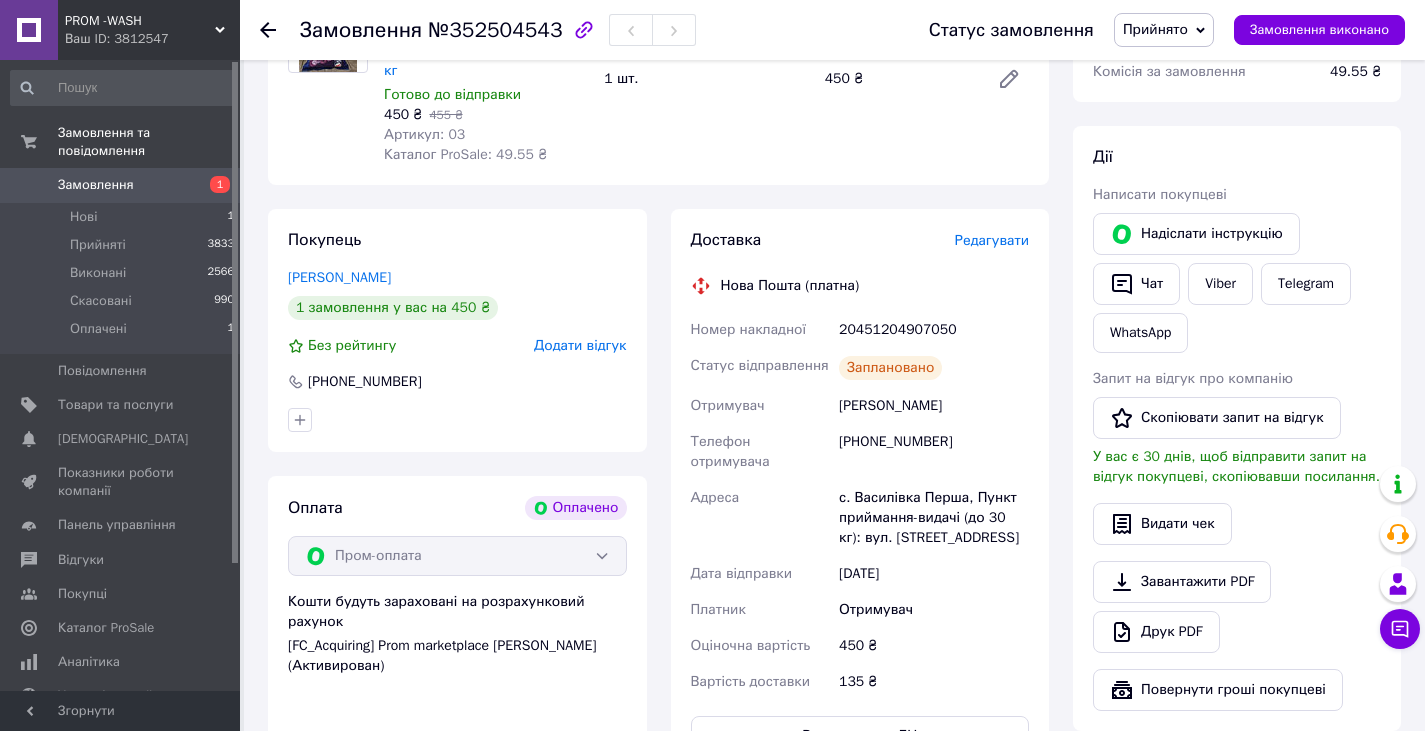 click 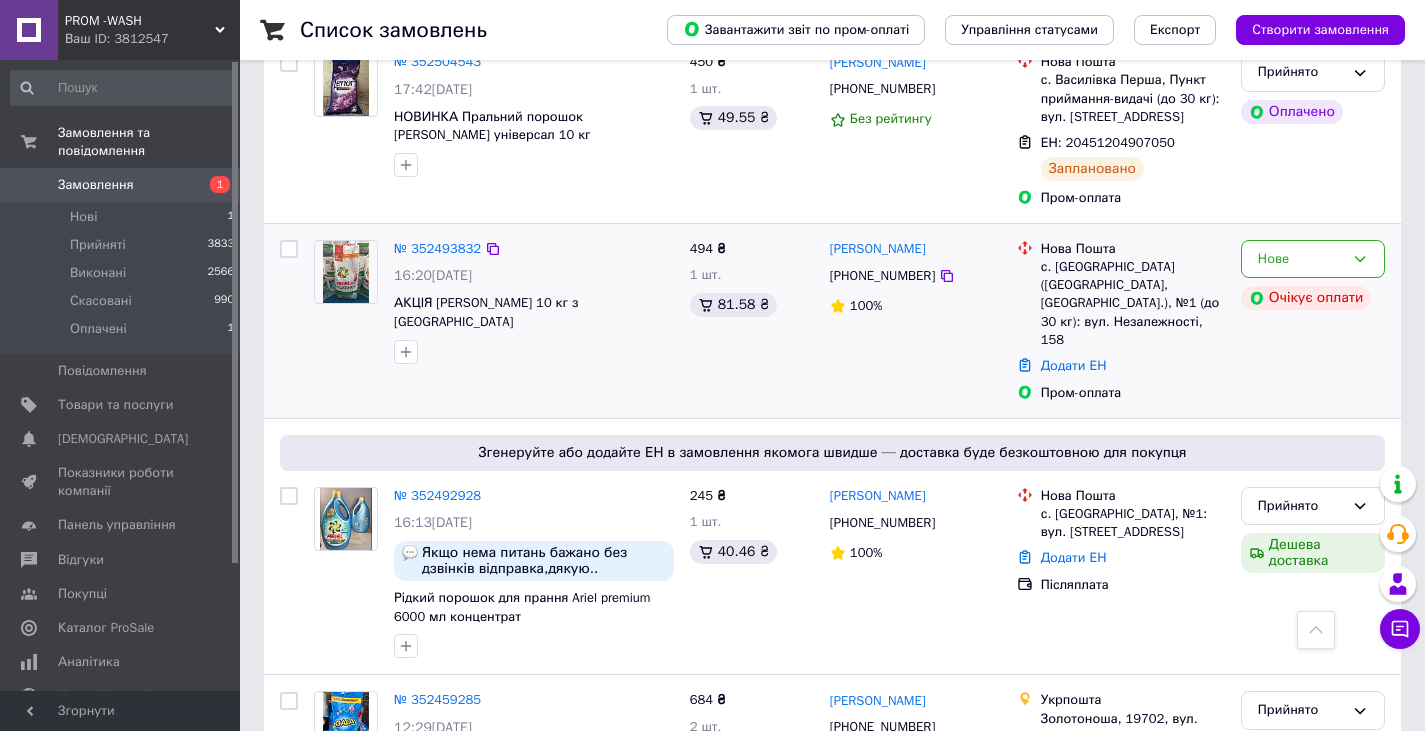 scroll, scrollTop: 600, scrollLeft: 0, axis: vertical 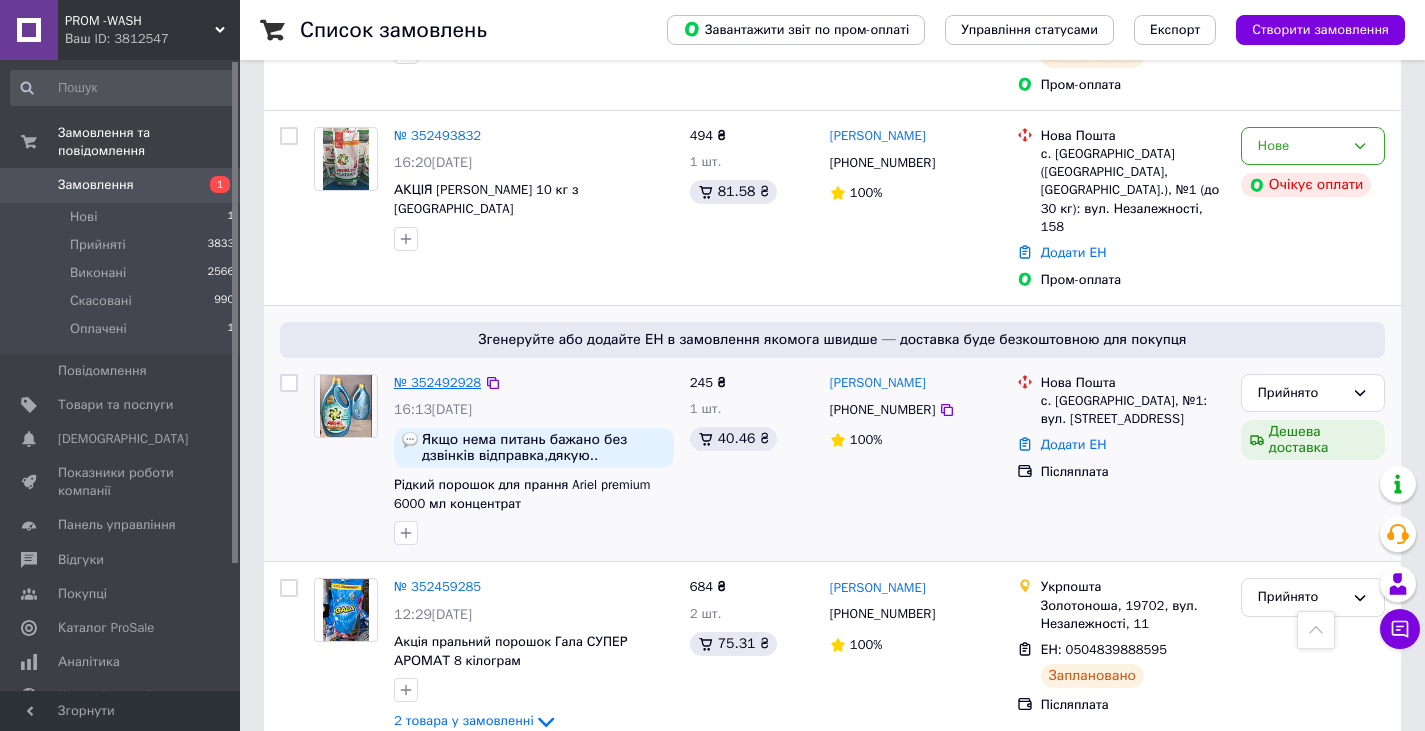 click on "№ 352492928" at bounding box center (437, 382) 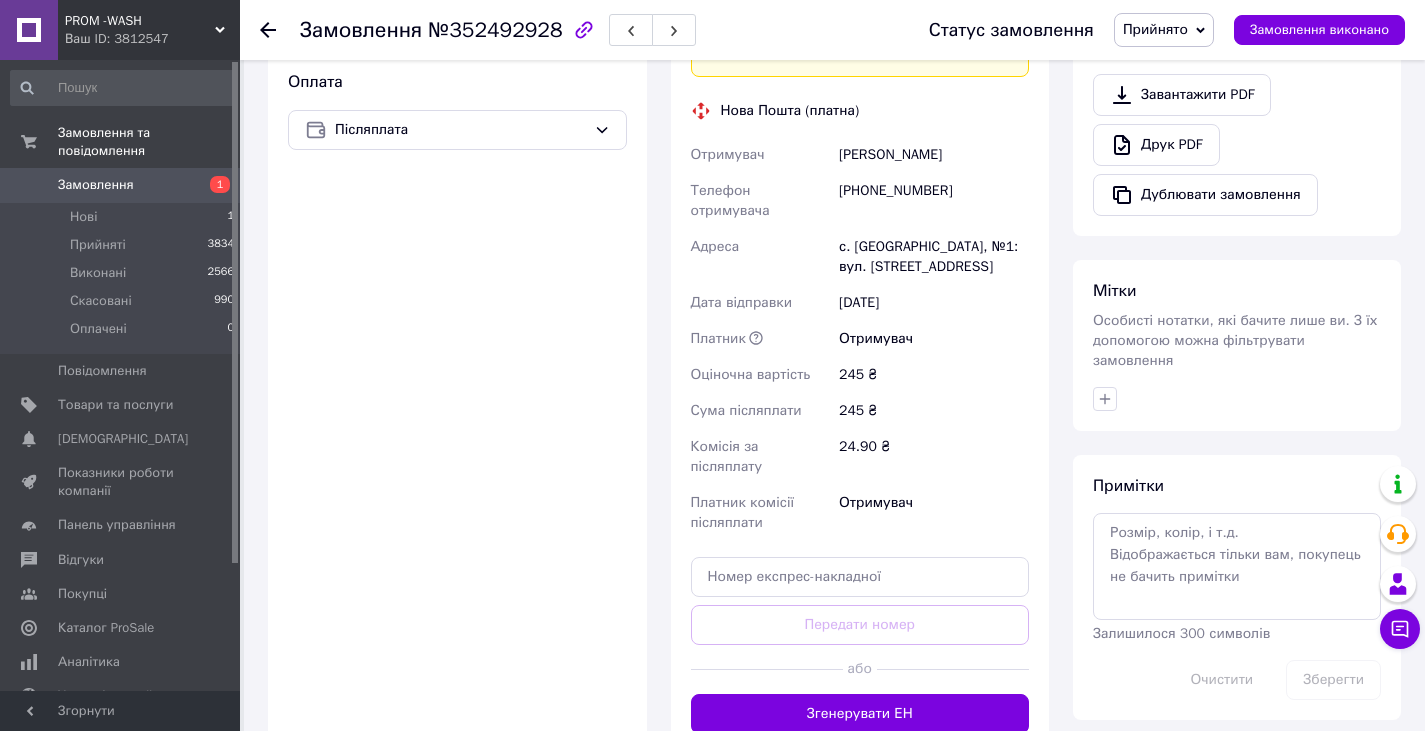 scroll, scrollTop: 909, scrollLeft: 0, axis: vertical 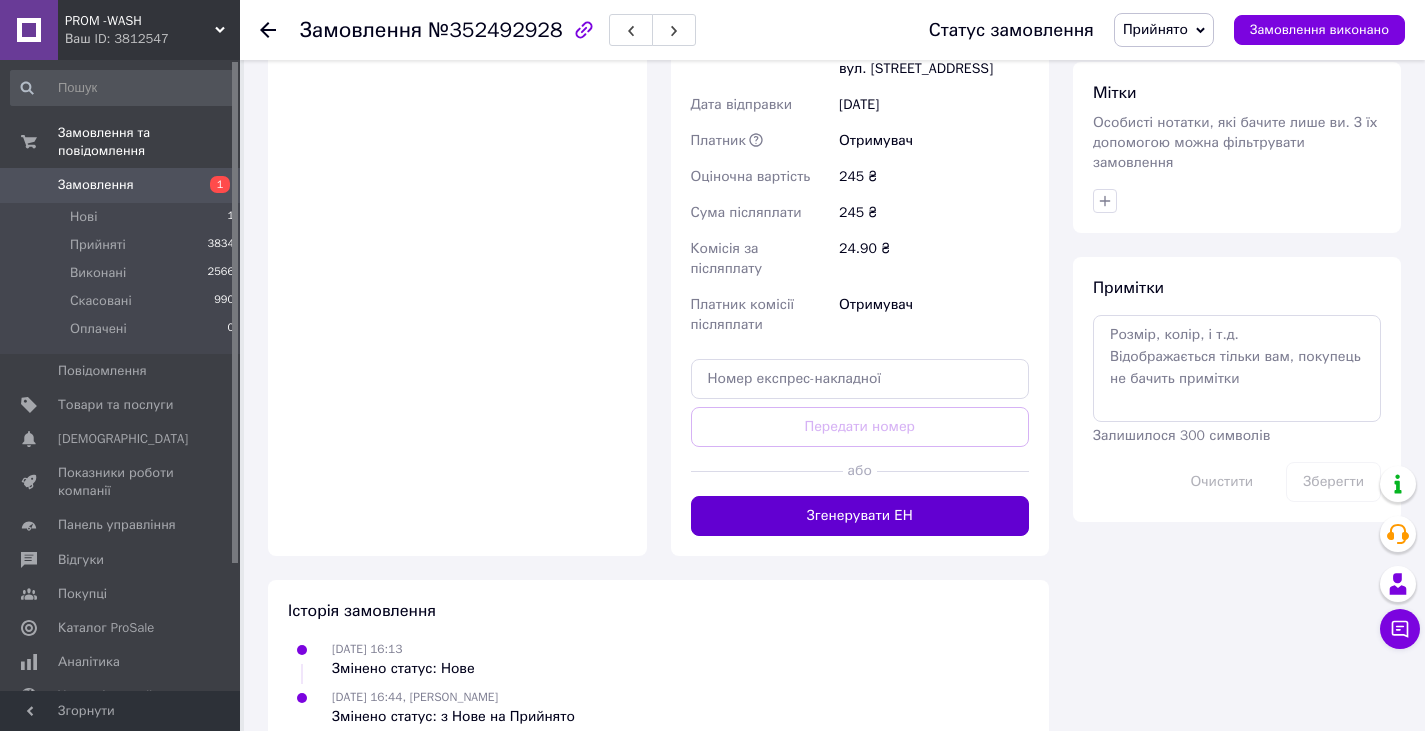 click on "Згенерувати ЕН" at bounding box center [860, 516] 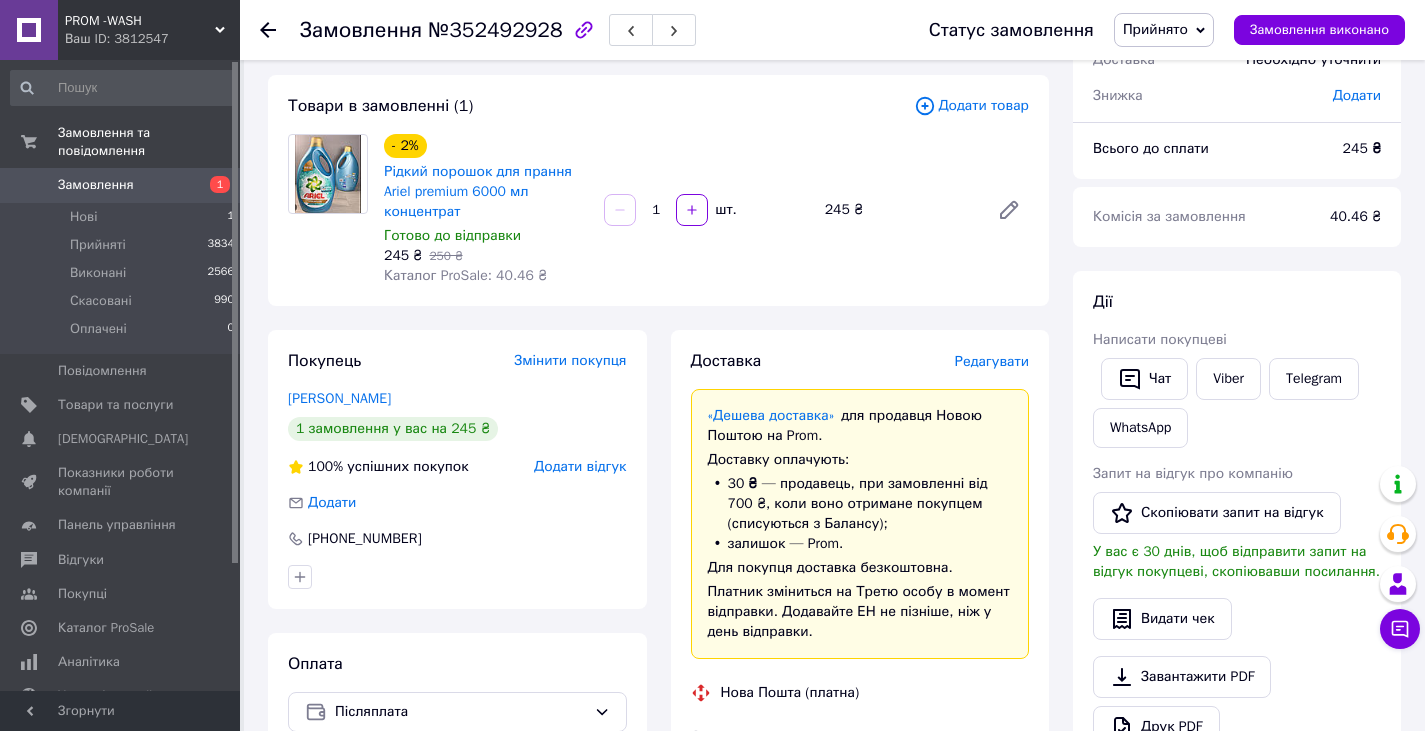 scroll, scrollTop: 109, scrollLeft: 0, axis: vertical 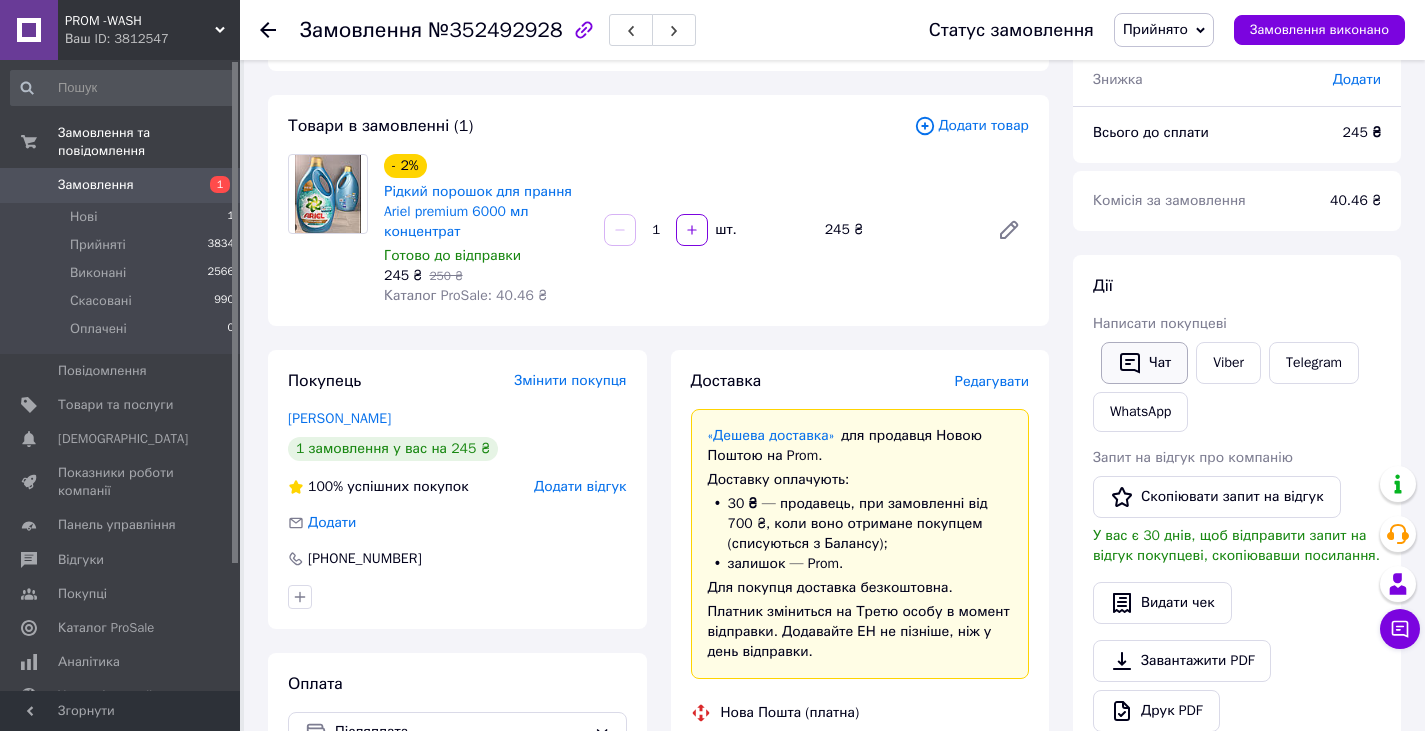 click on "Чат" at bounding box center (1144, 363) 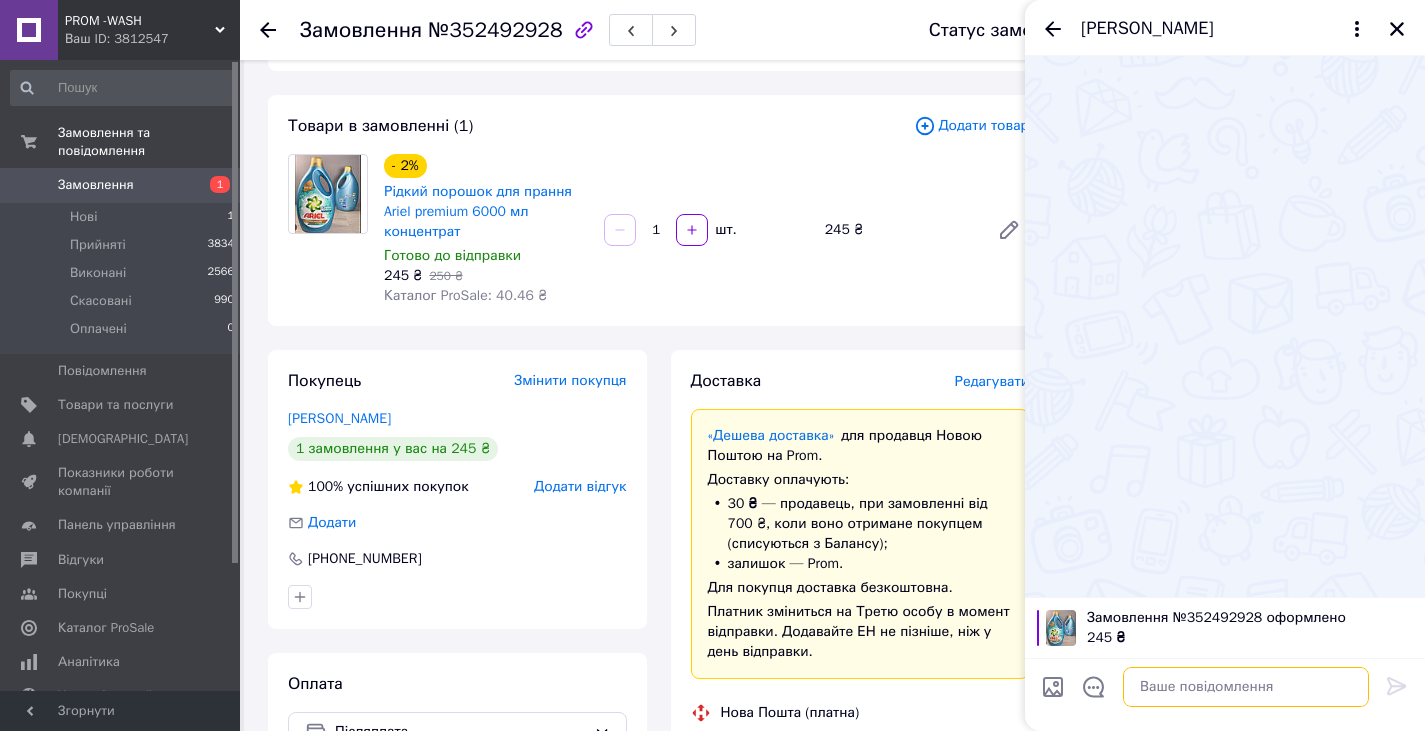 paste on "Привіт.Спасибі за покупку побутової хімії завтра відправимо" 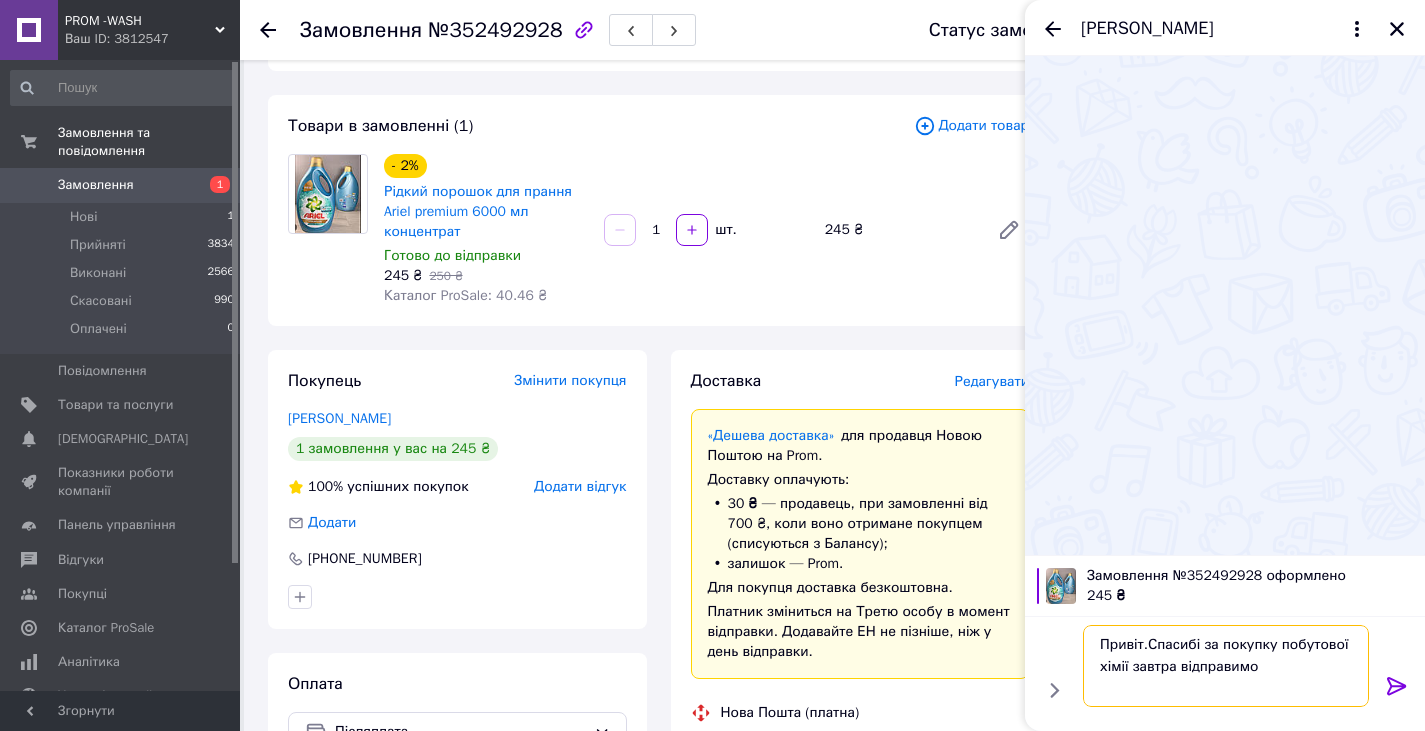 type on "Привіт.Спасибі за покупку побутової хімії завтра відправимо" 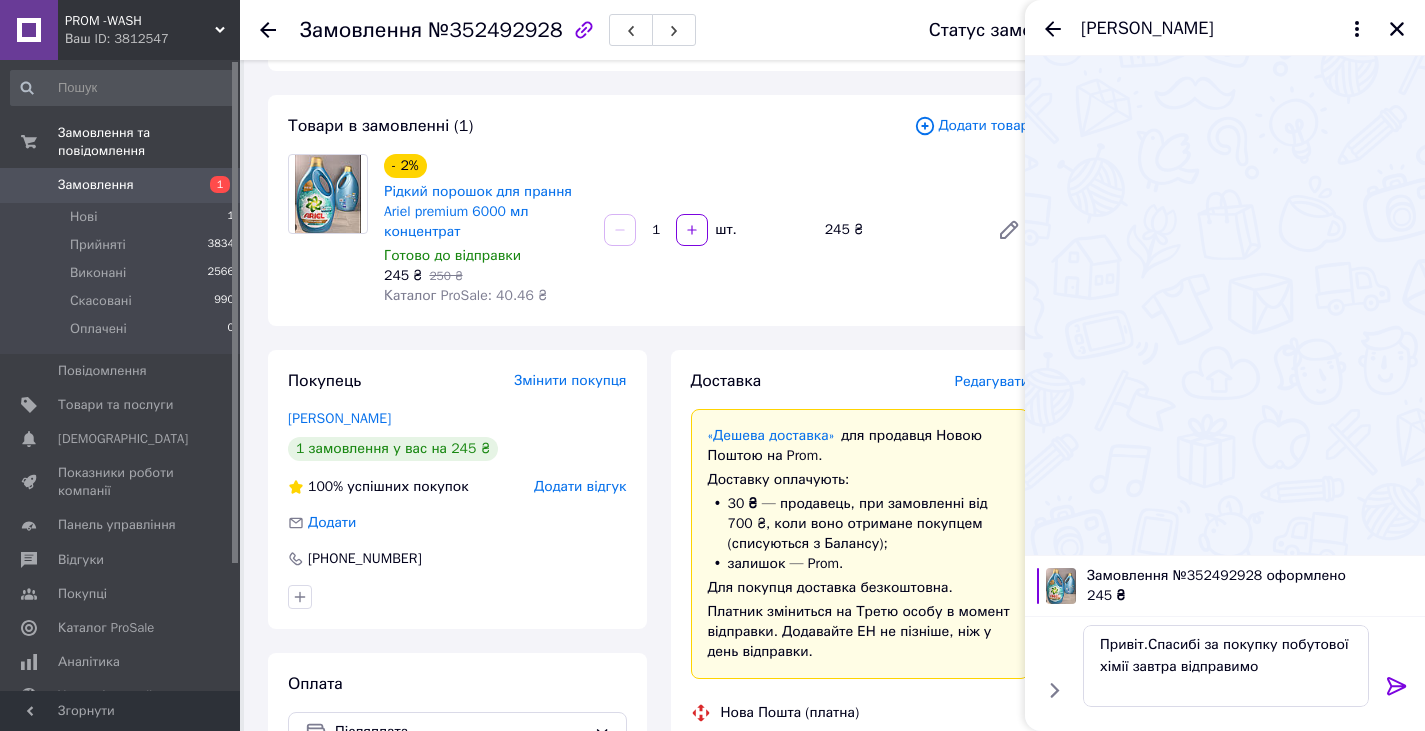 click 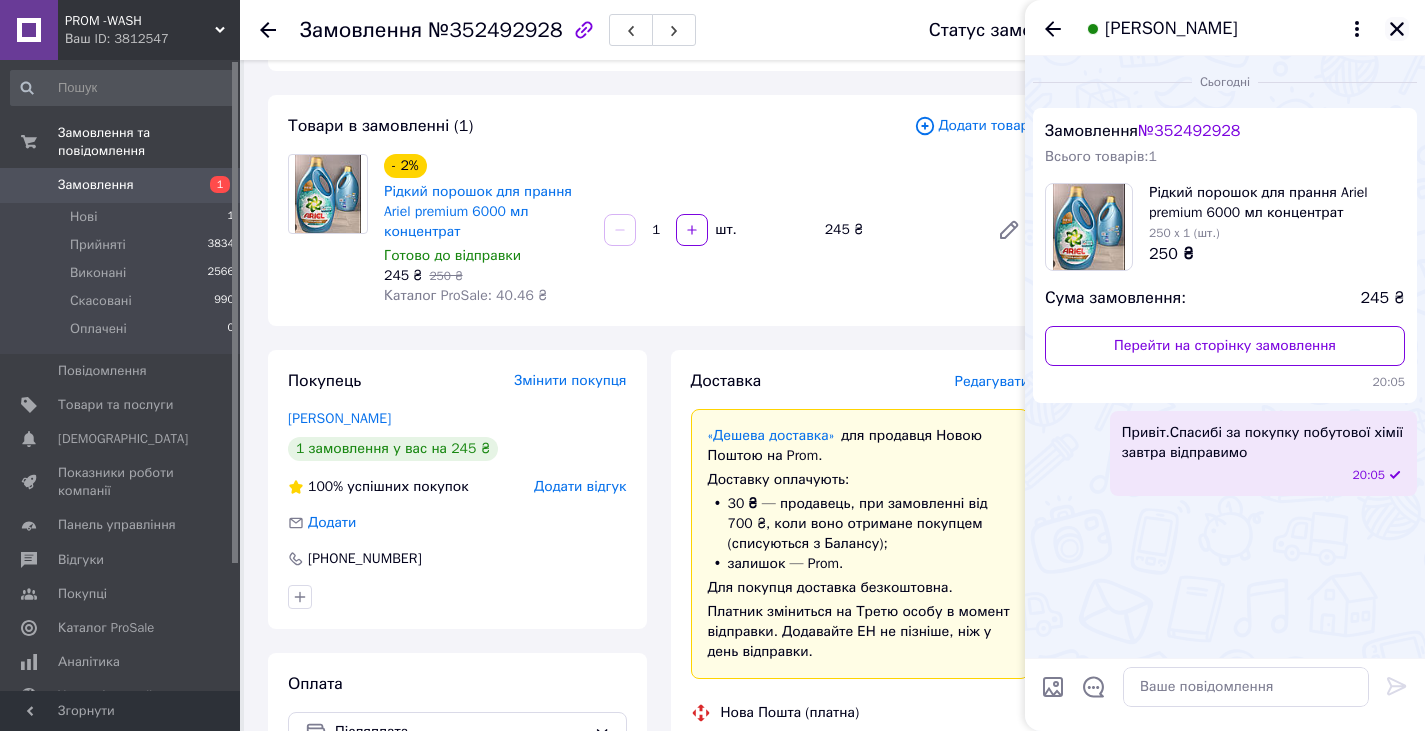 click 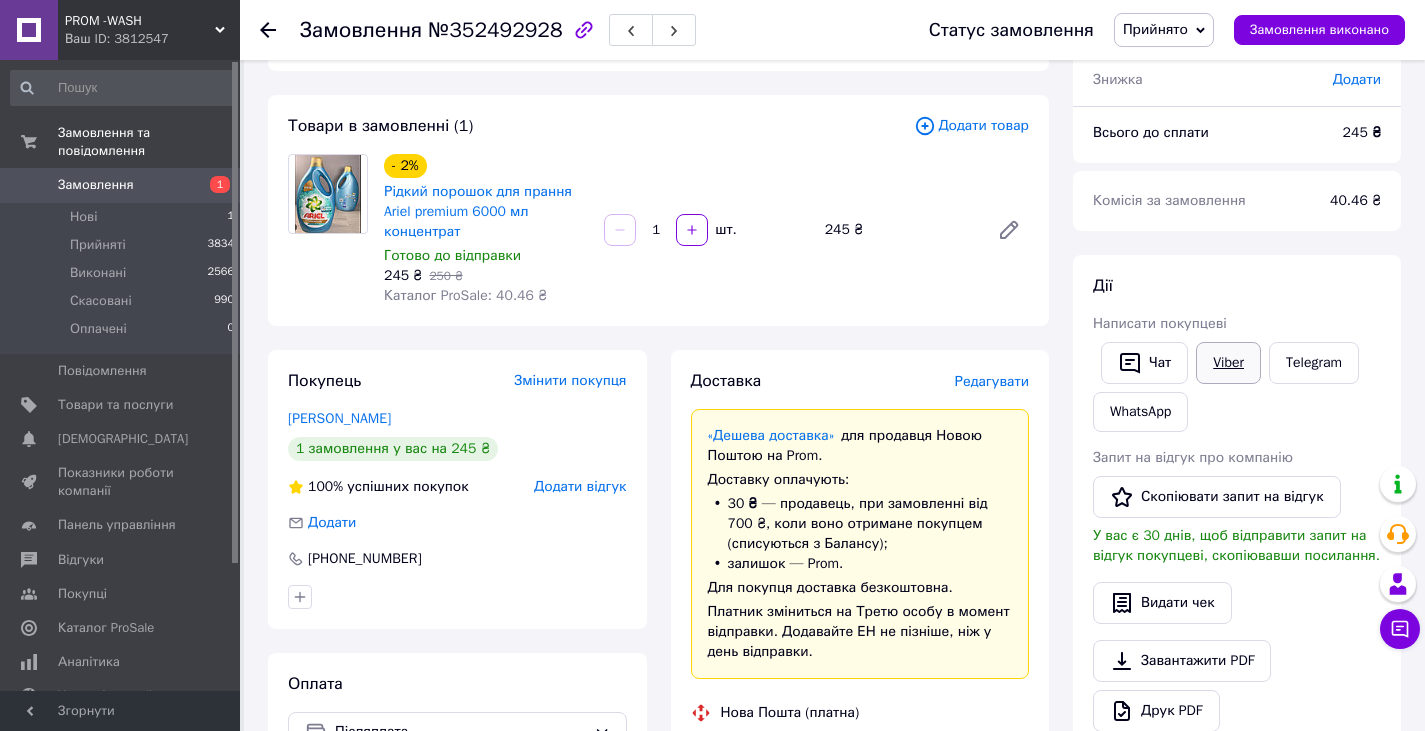 click on "Viber" at bounding box center [1228, 363] 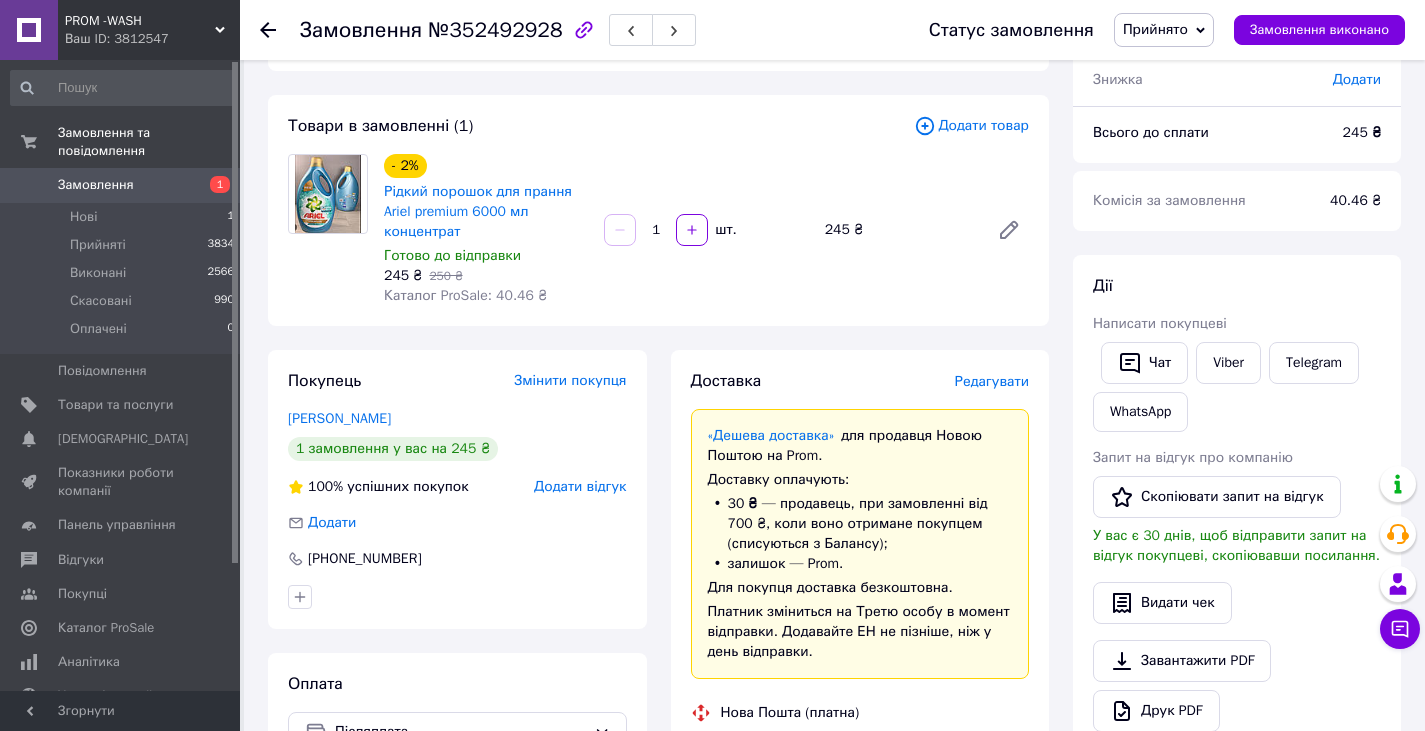 click on "Друк PDF" at bounding box center [1237, 711] 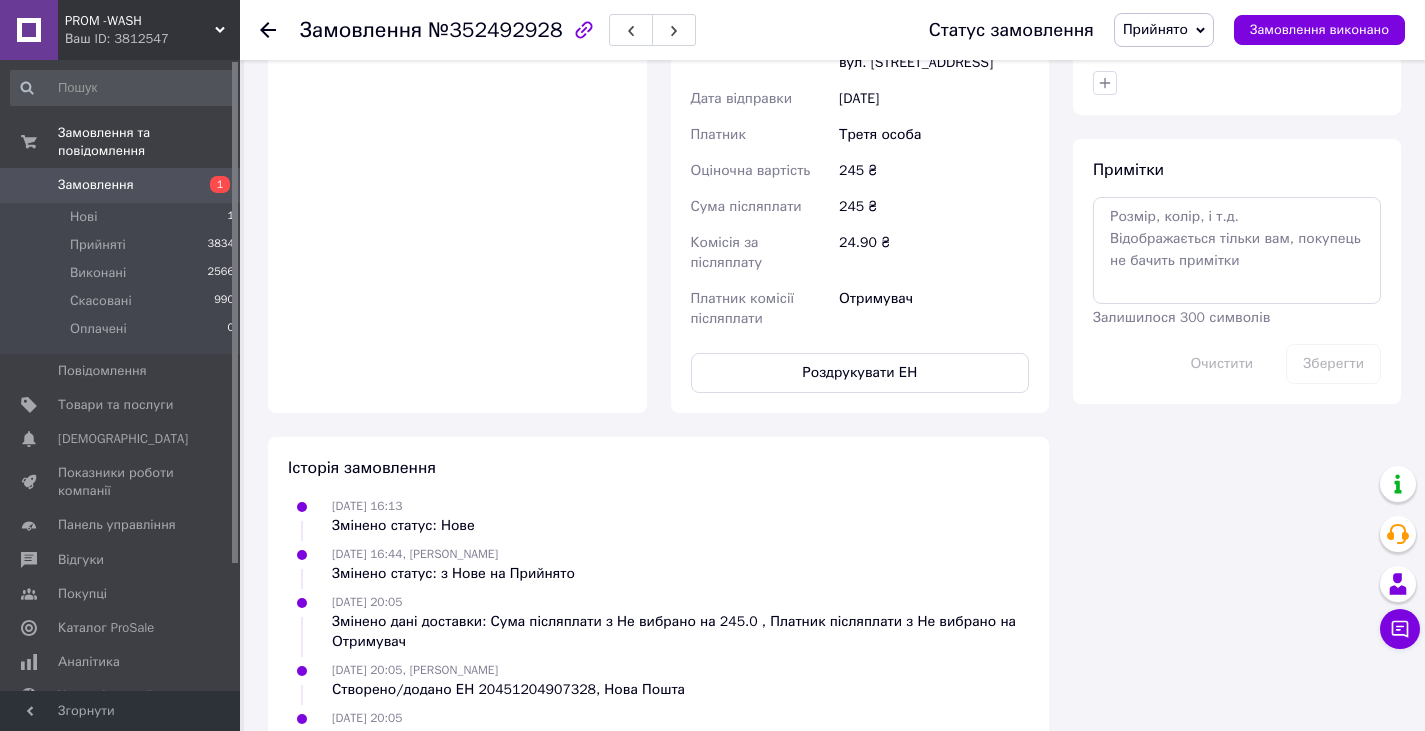 scroll, scrollTop: 1009, scrollLeft: 0, axis: vertical 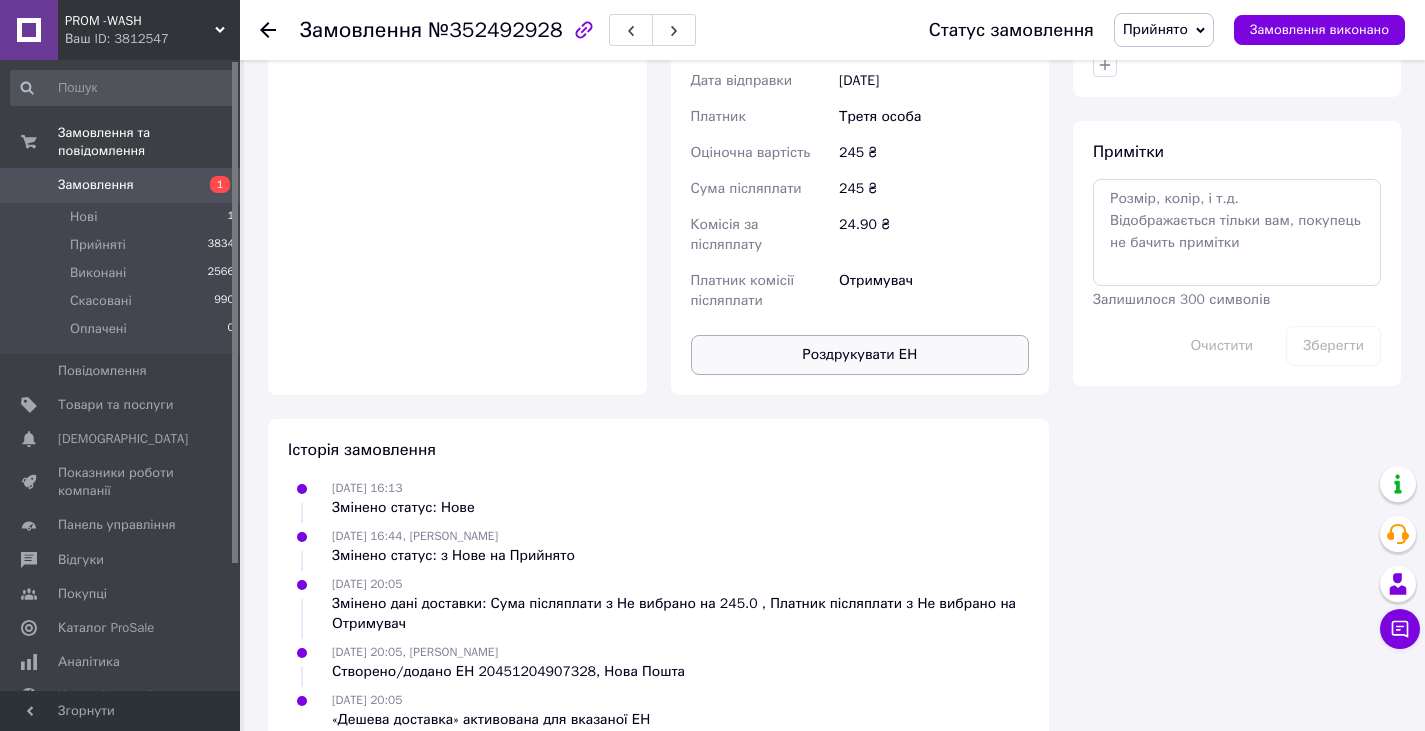 click on "Роздрукувати ЕН" at bounding box center (860, 355) 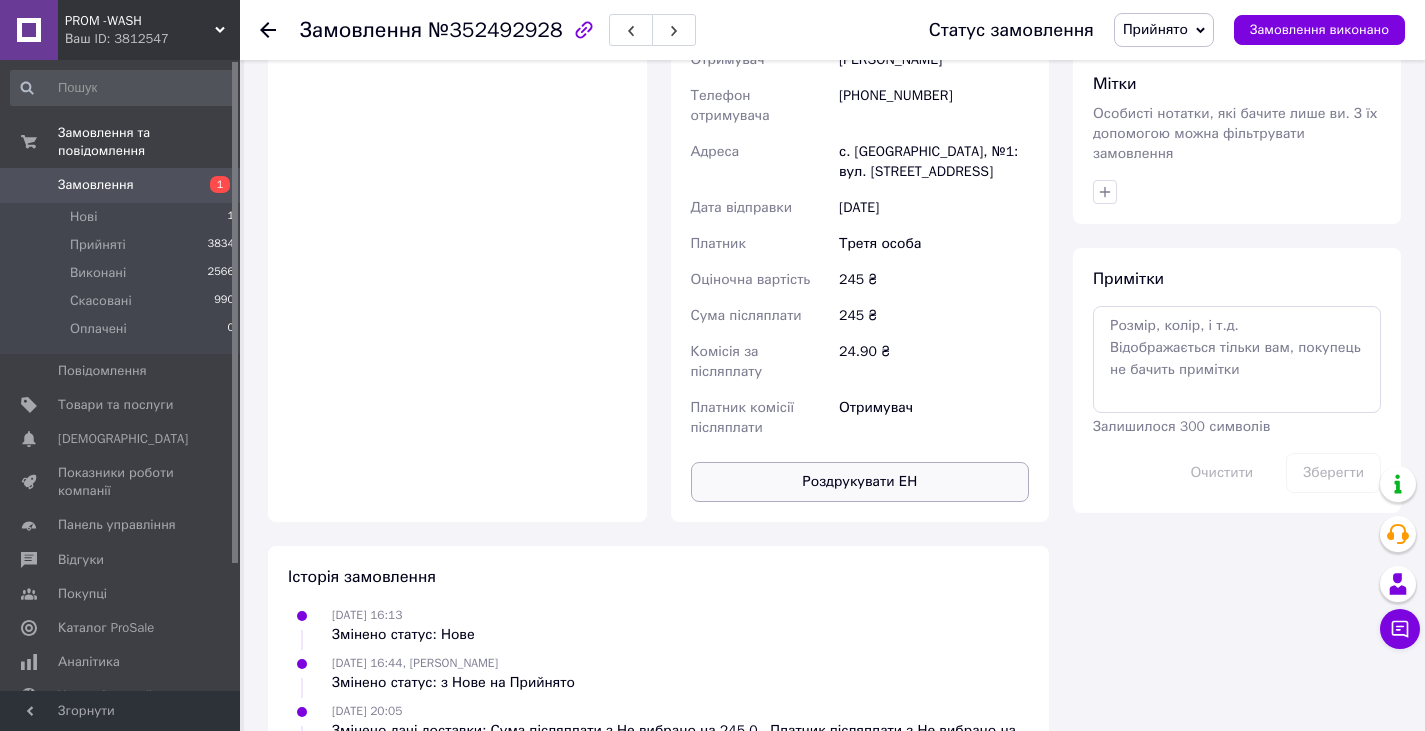 scroll, scrollTop: 900, scrollLeft: 0, axis: vertical 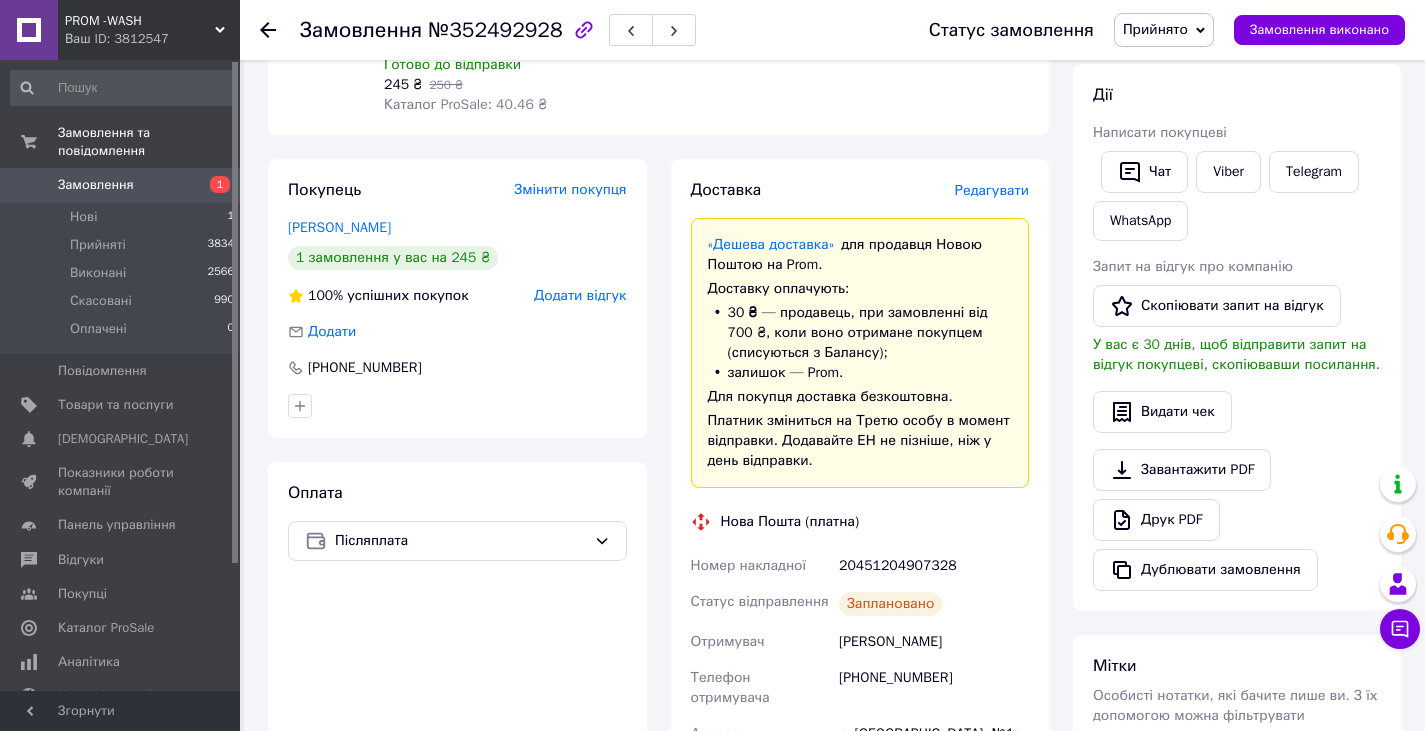 click 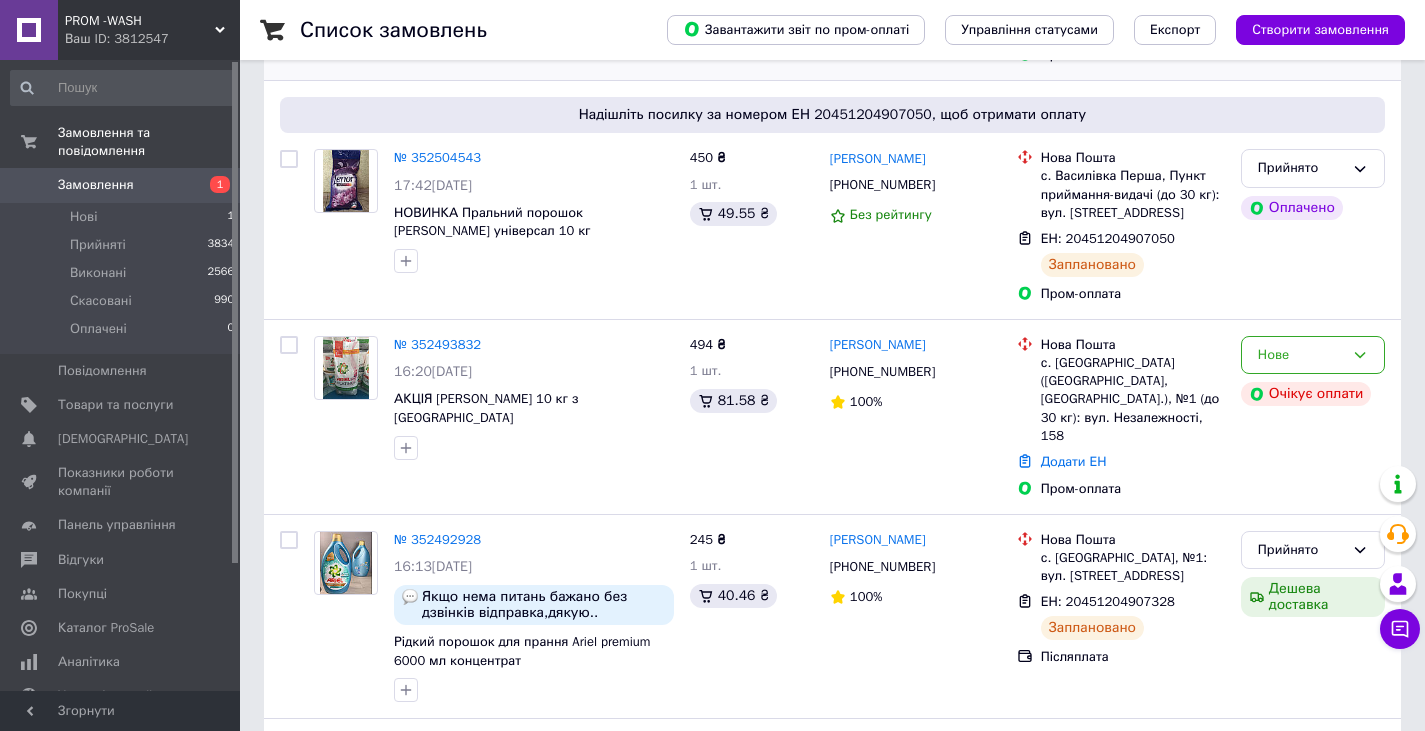 scroll, scrollTop: 400, scrollLeft: 0, axis: vertical 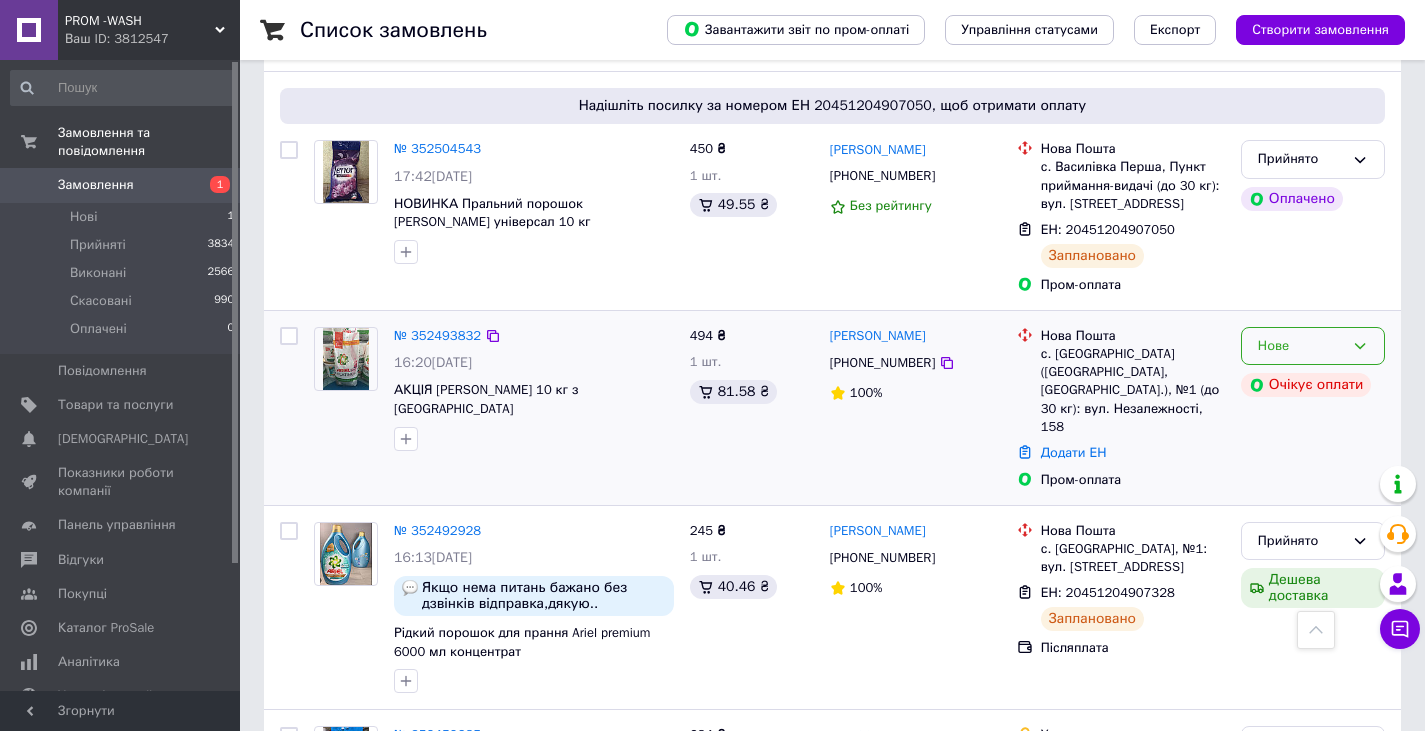 click 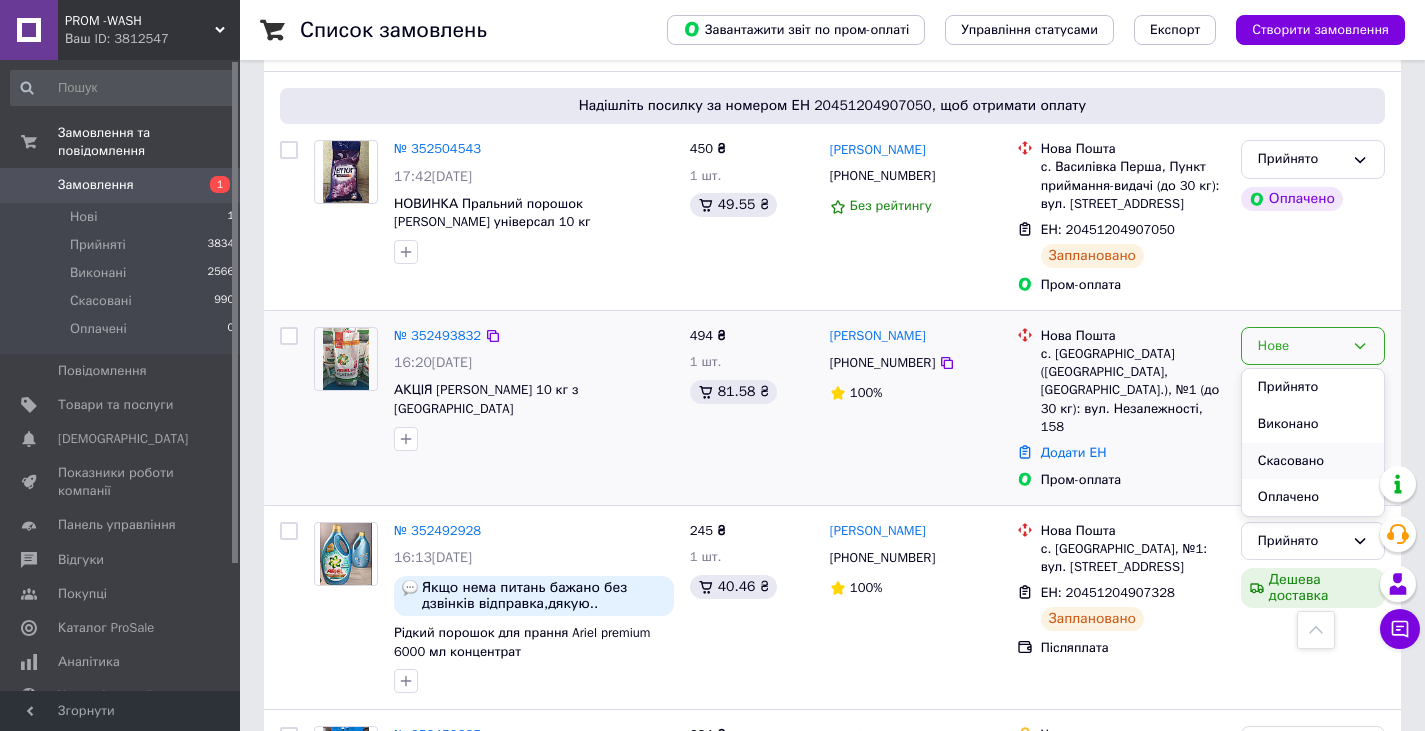 click on "Скасовано" at bounding box center [1313, 461] 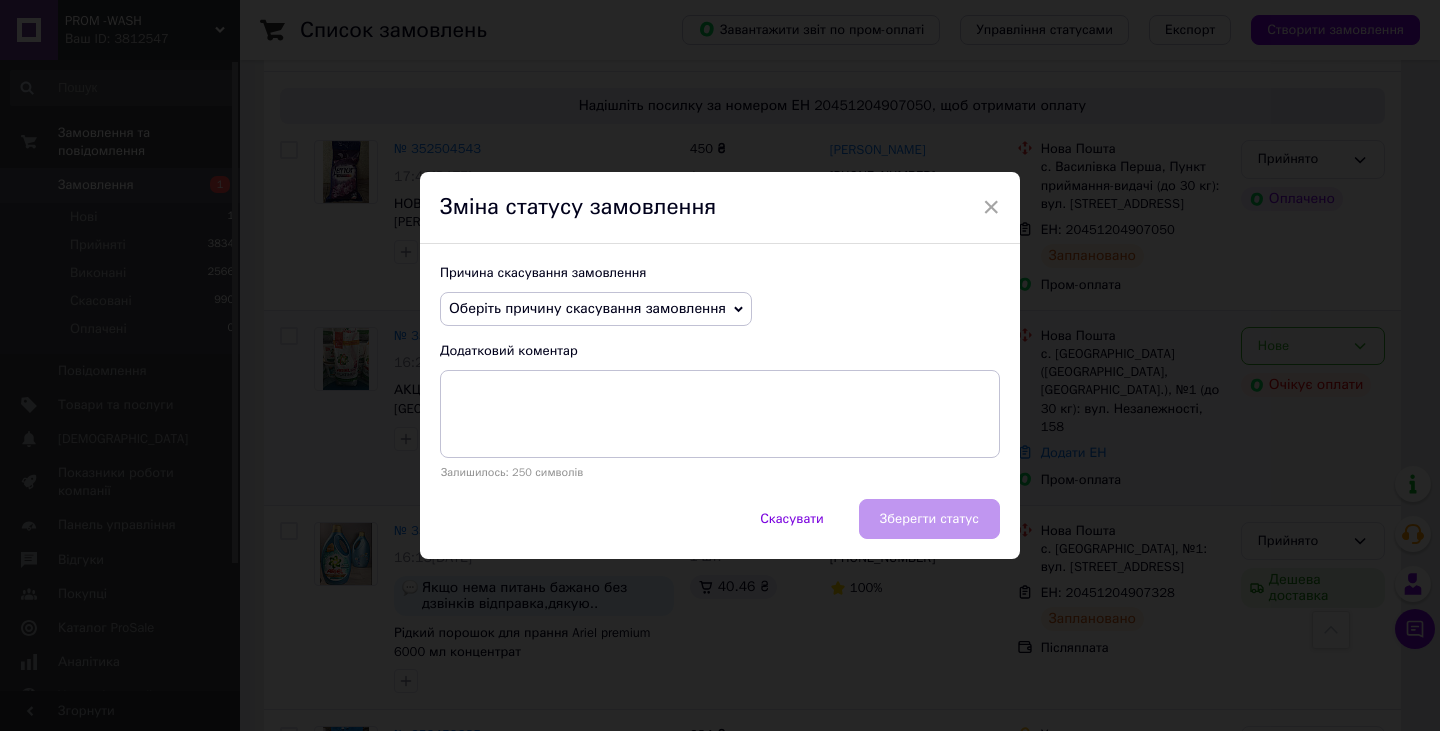 click on "Оберіть причину скасування замовлення" at bounding box center [587, 308] 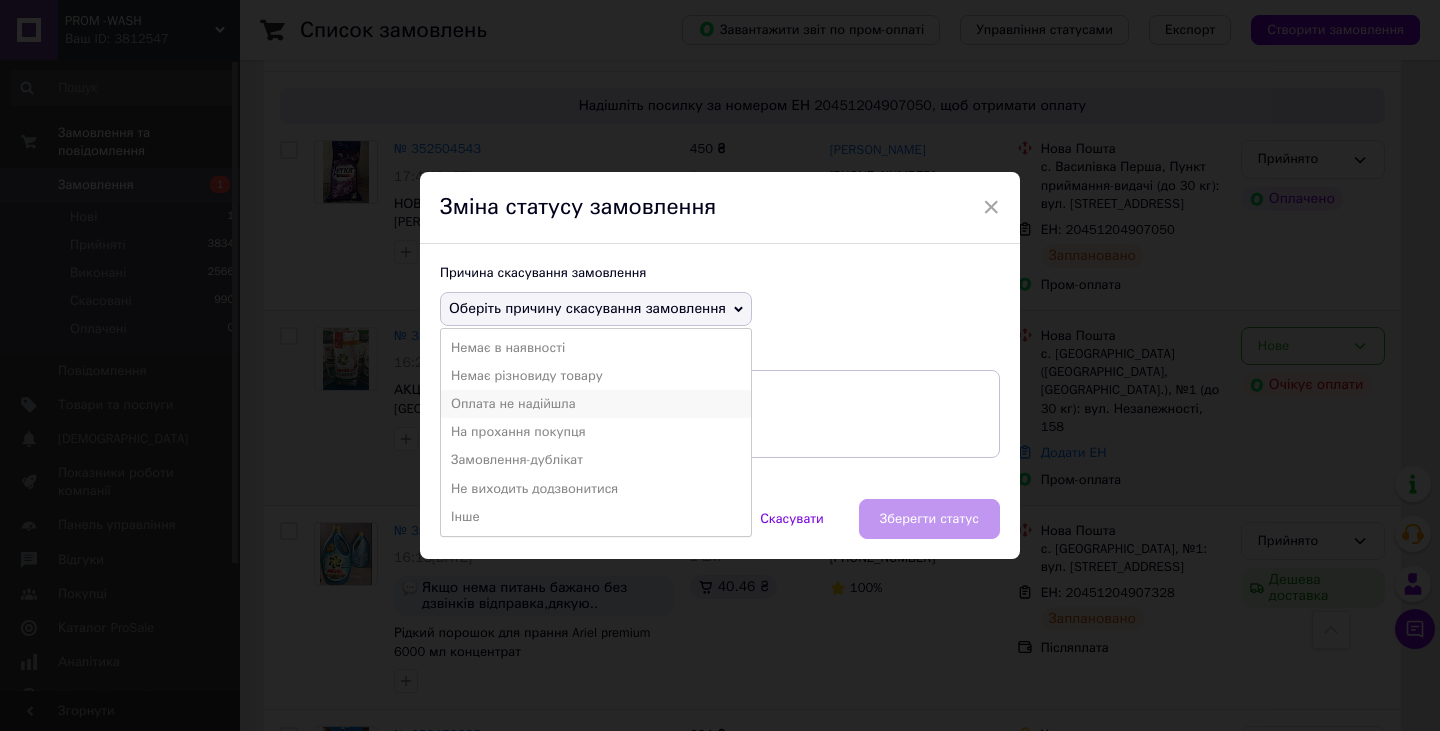 click on "Оплата не надійшла" at bounding box center (596, 404) 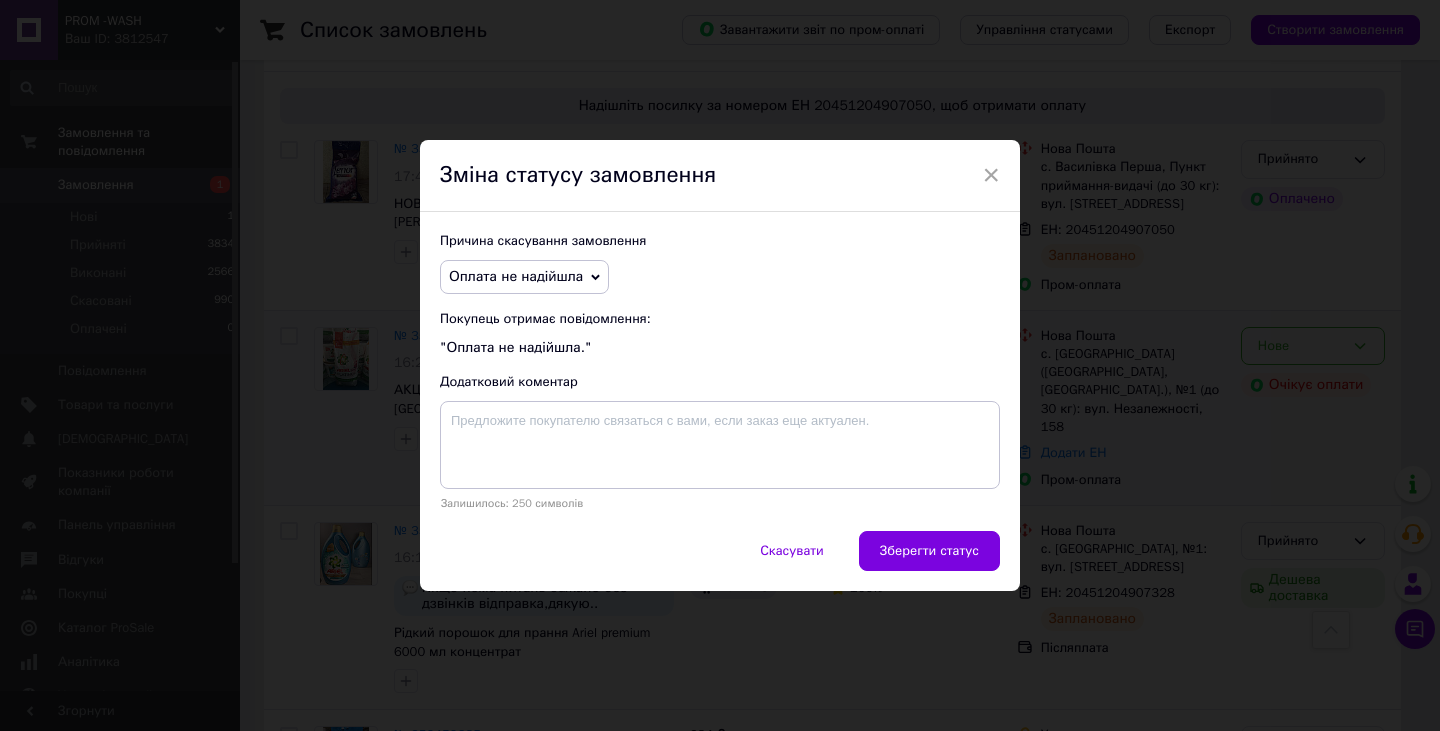 click on "Зберегти статус" at bounding box center [929, 551] 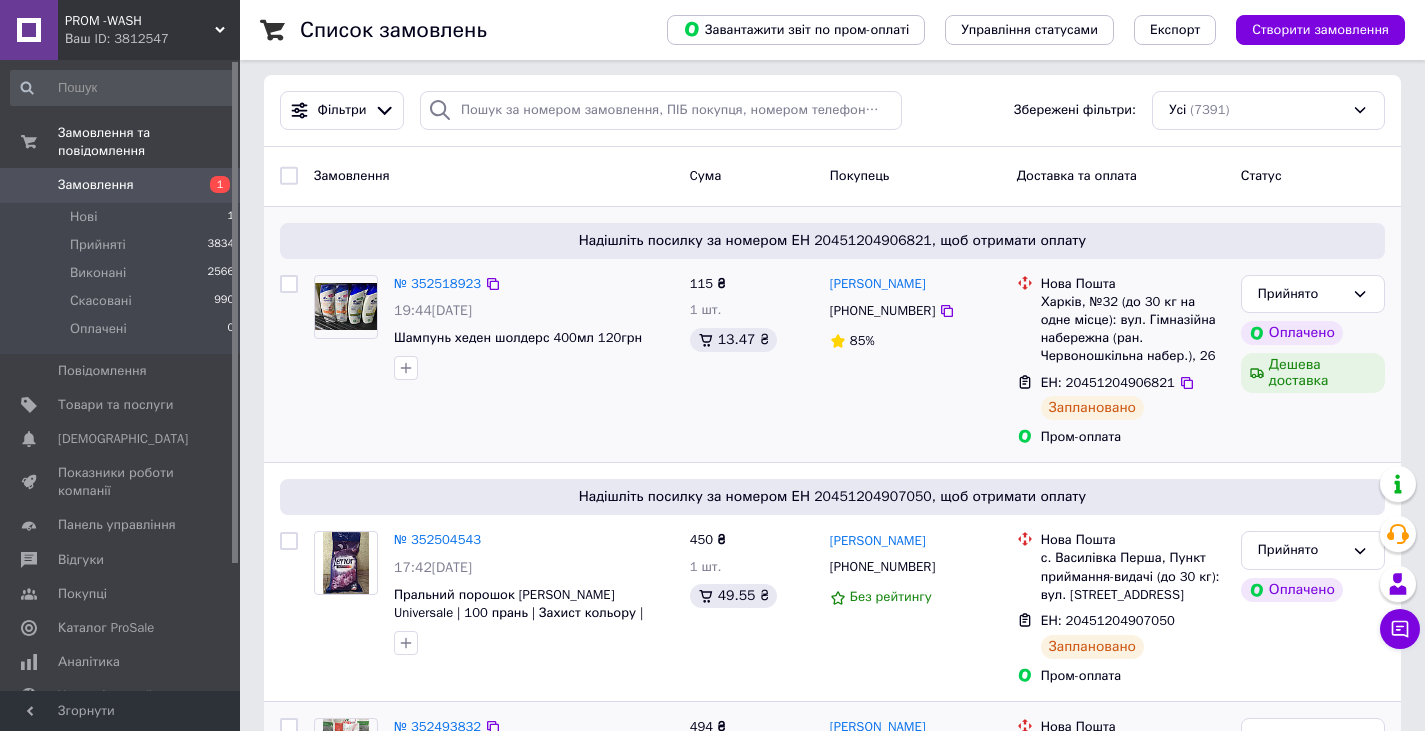 scroll, scrollTop: 0, scrollLeft: 0, axis: both 